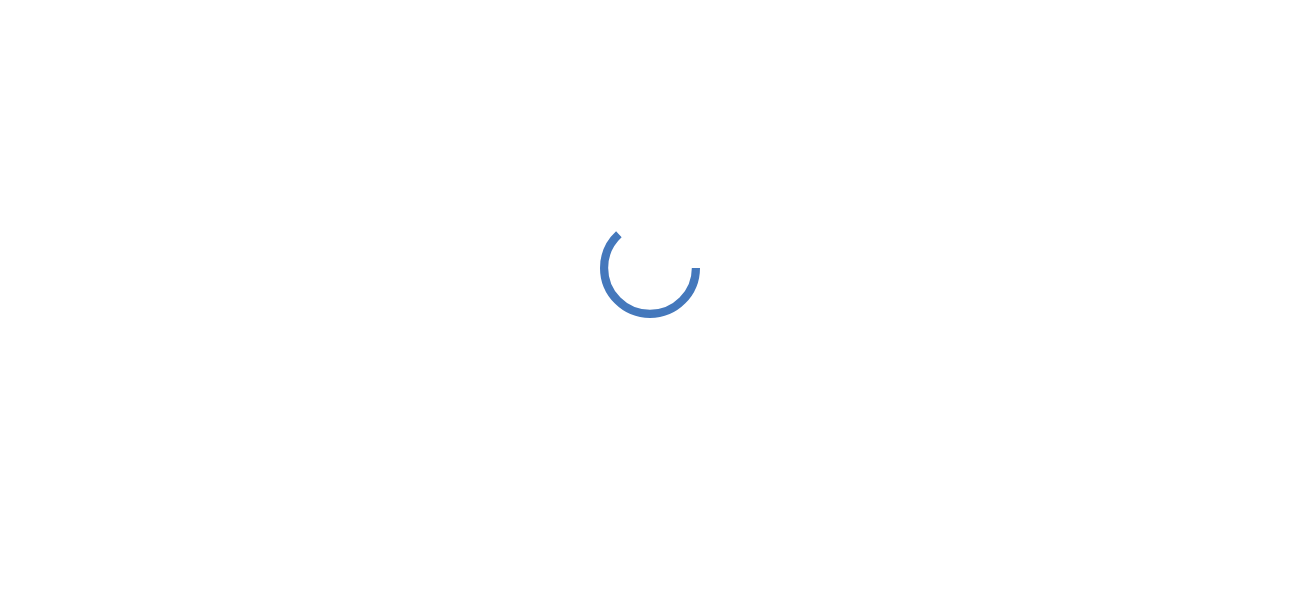 scroll, scrollTop: 0, scrollLeft: 0, axis: both 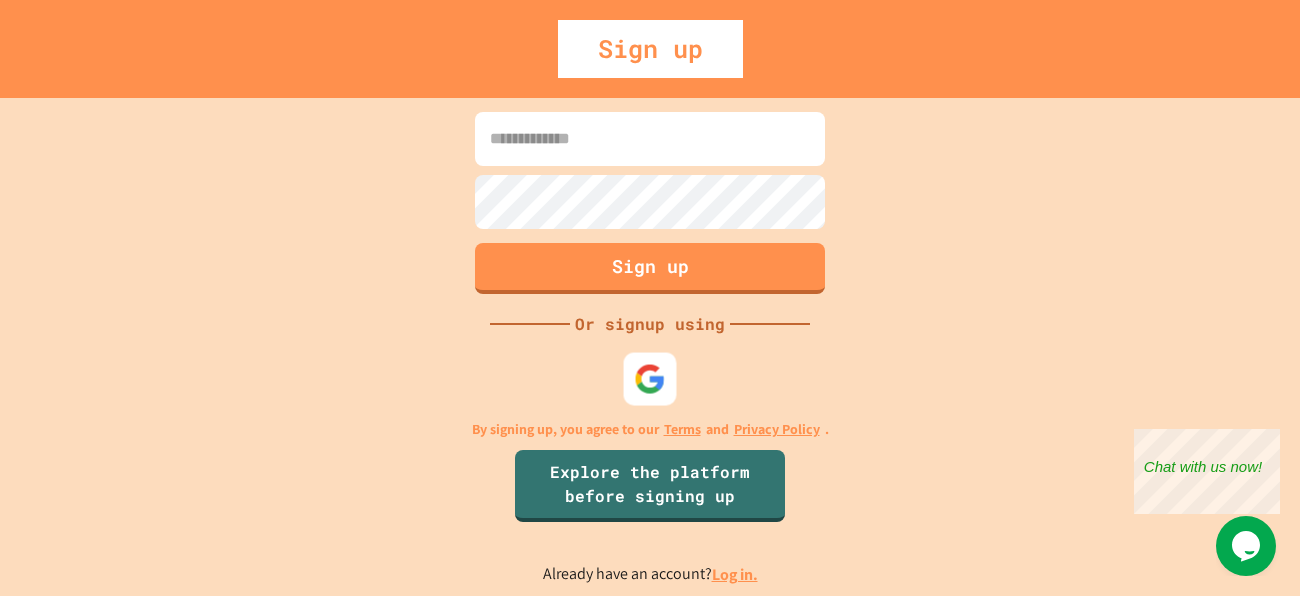 click at bounding box center [650, 379] 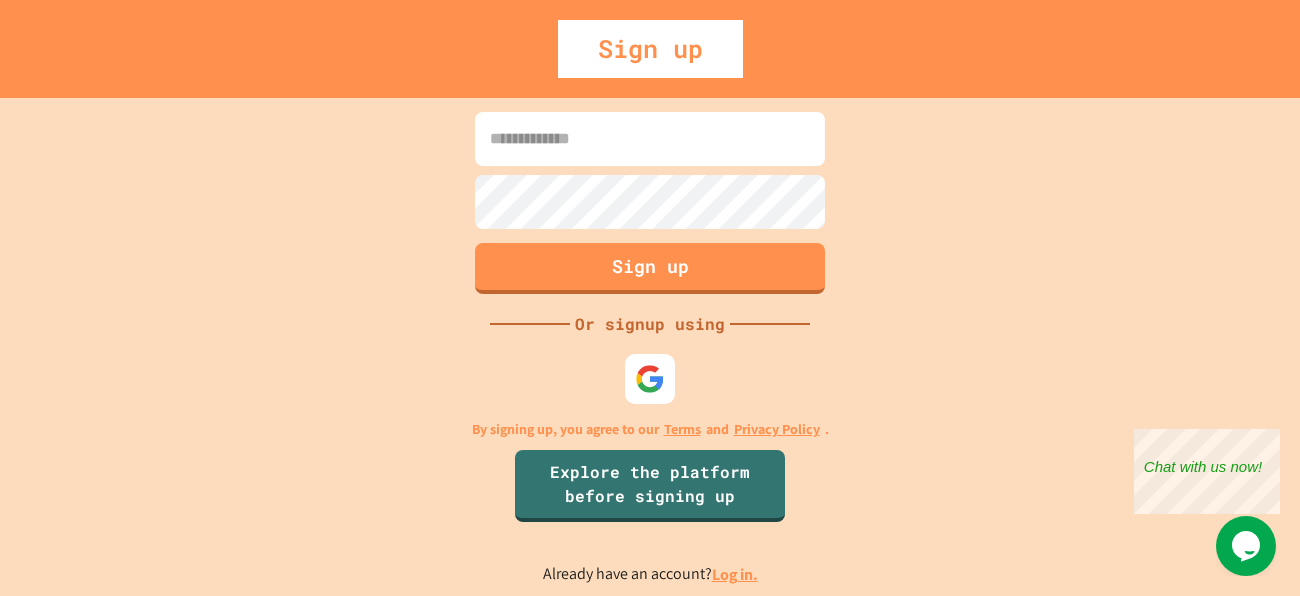 click at bounding box center (650, 139) 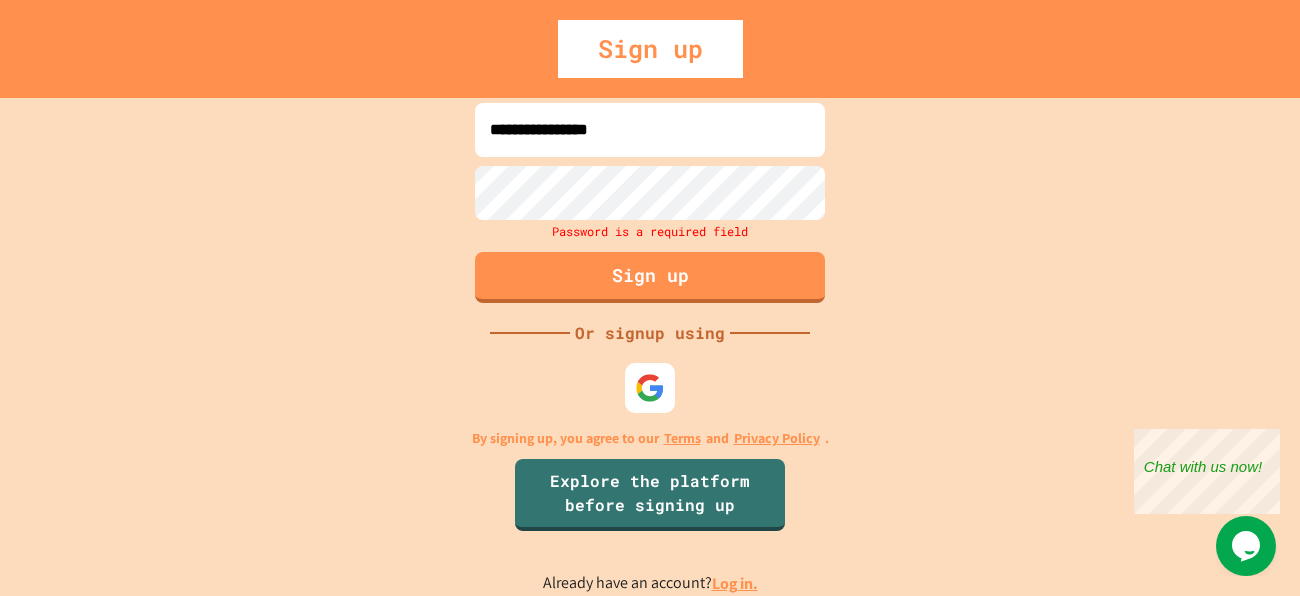 type on "**********" 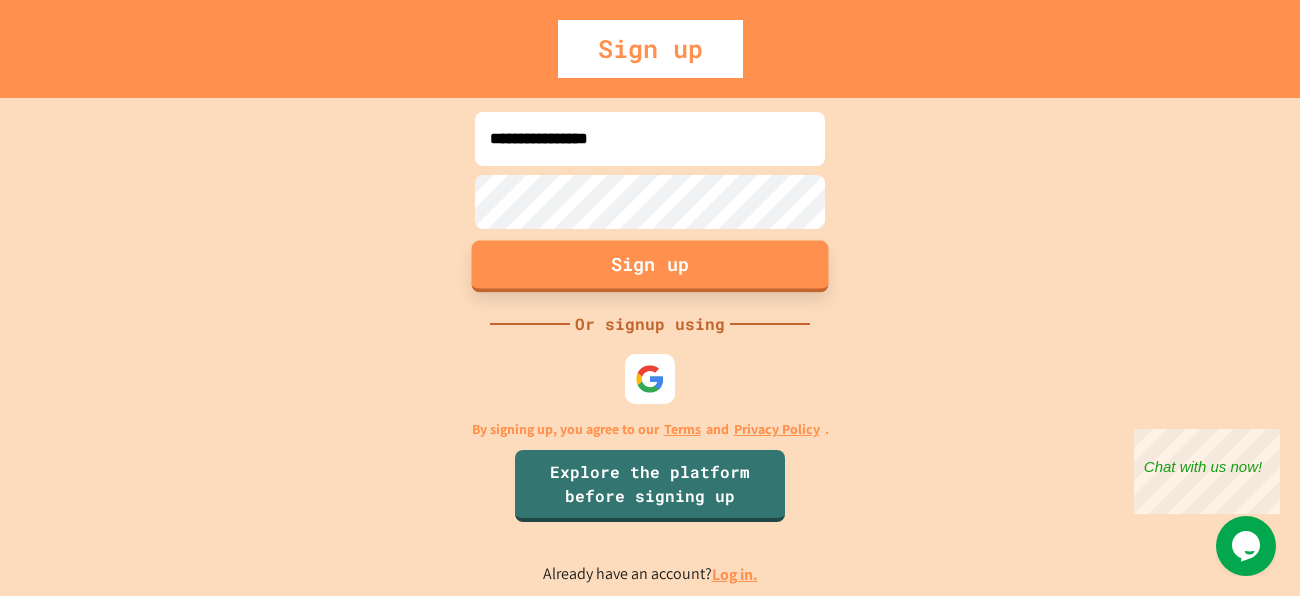 click on "Sign up" at bounding box center (650, 266) 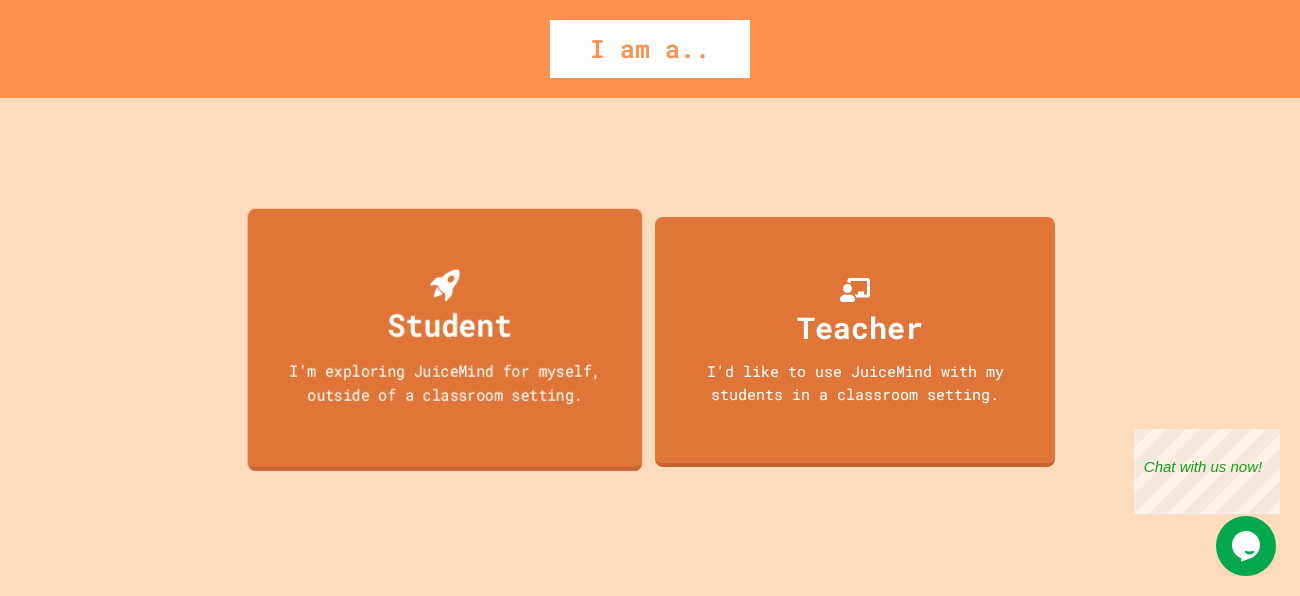click on "Student I'm exploring JuiceMind for myself, outside of a classroom setting." at bounding box center (445, 340) 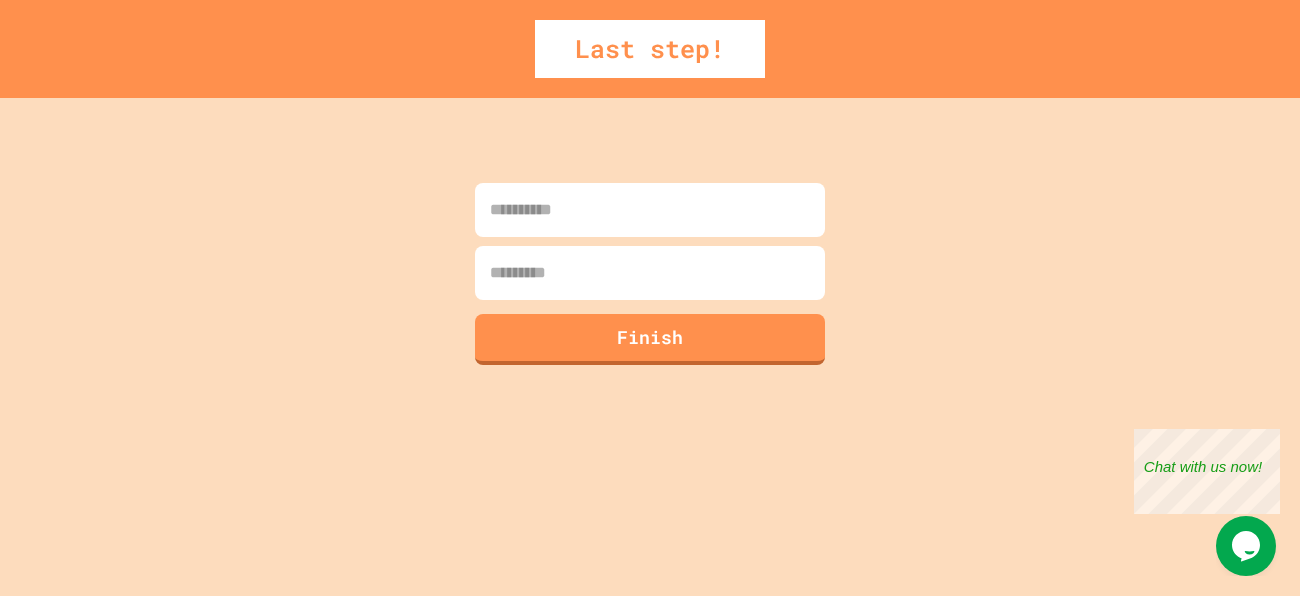click at bounding box center (650, 210) 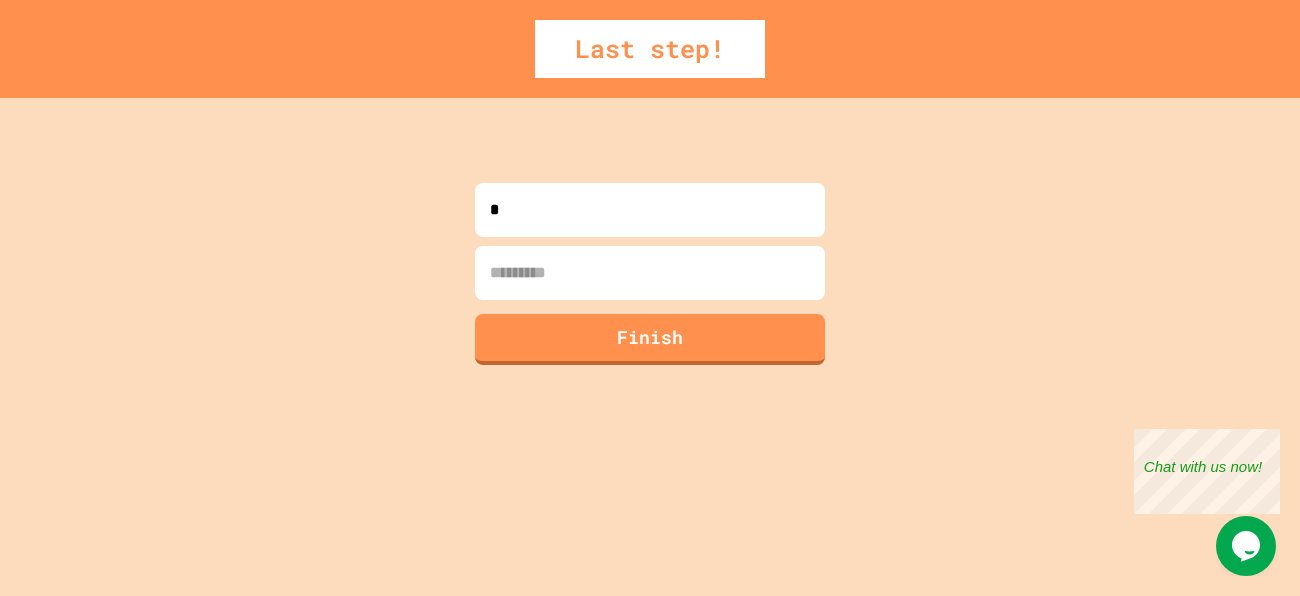 type on "*" 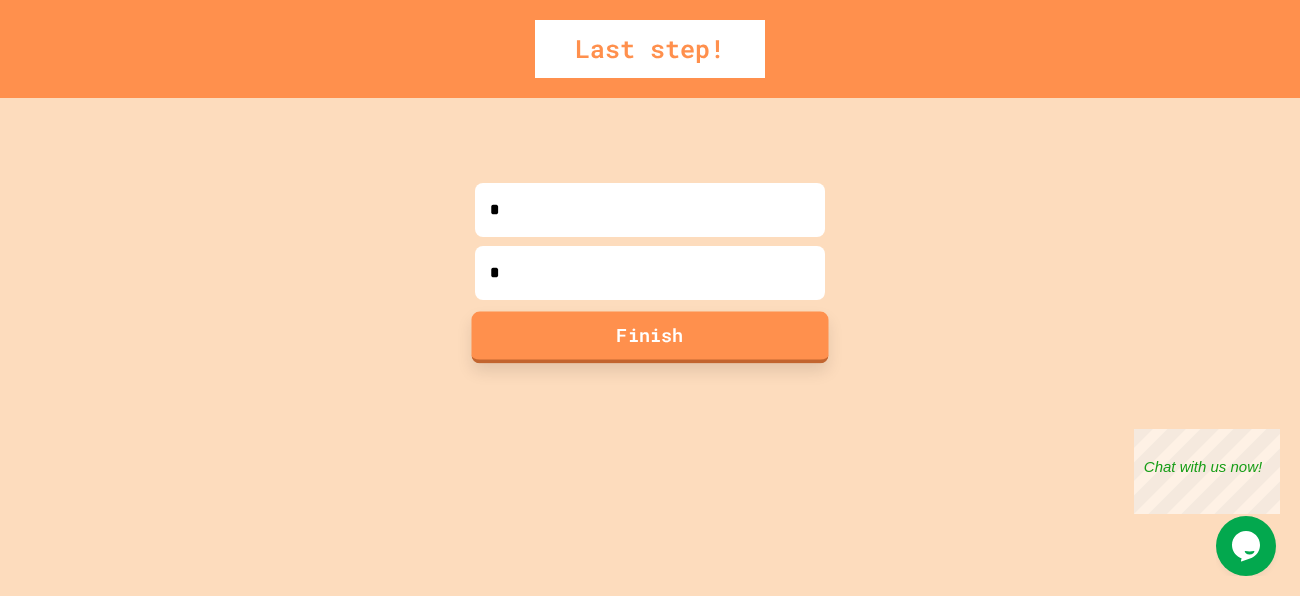 type on "*" 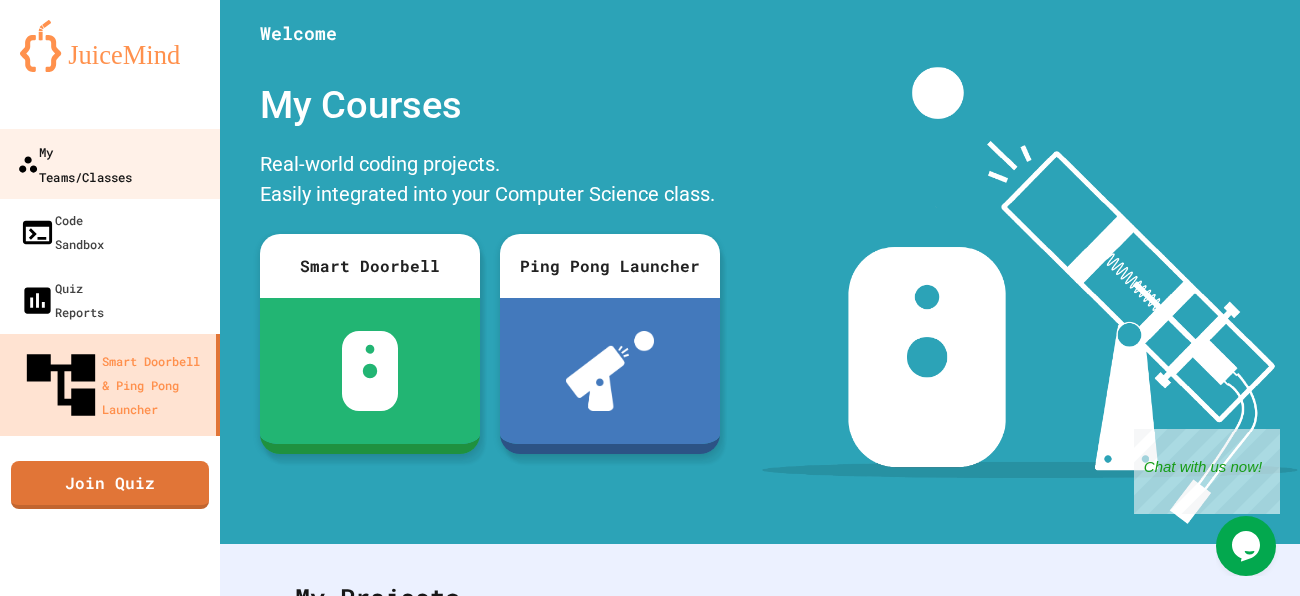 click on "My Teams/Classes" at bounding box center [74, 163] 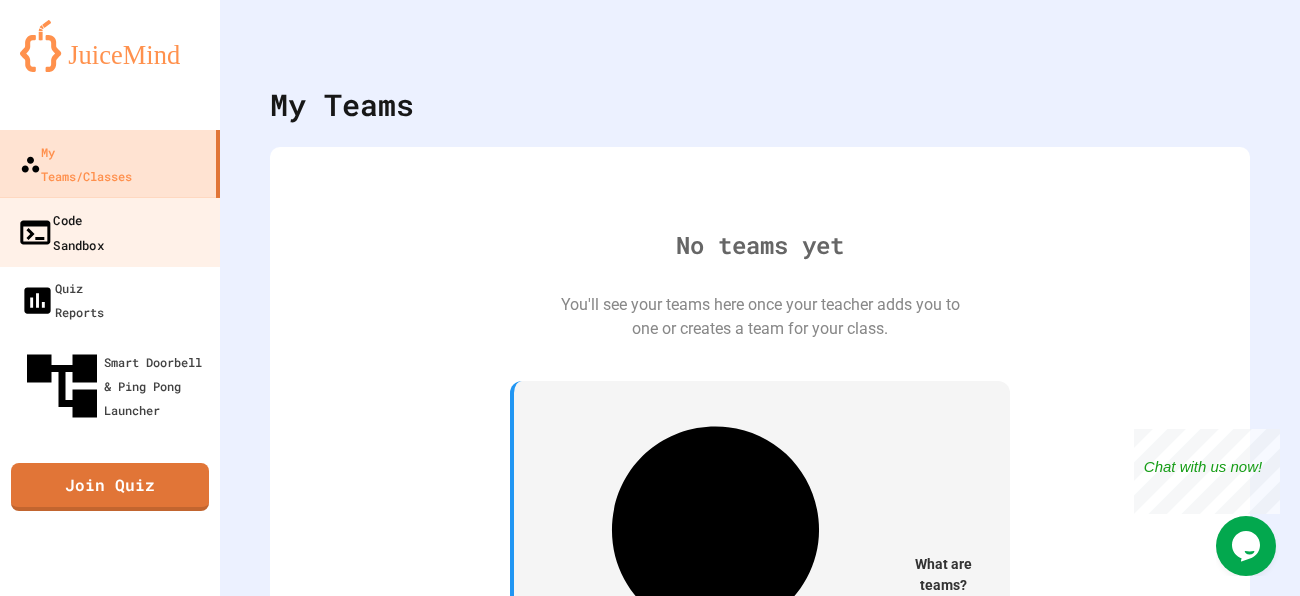 click on "Code Sandbox" at bounding box center (110, 232) 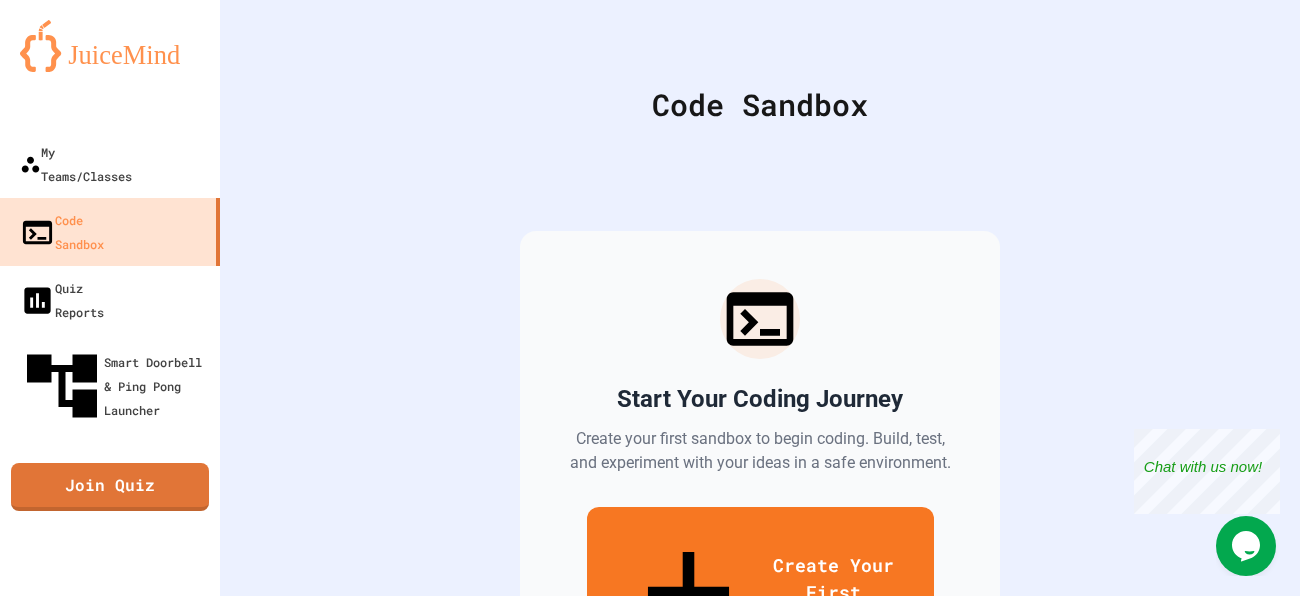 click at bounding box center (110, 110) 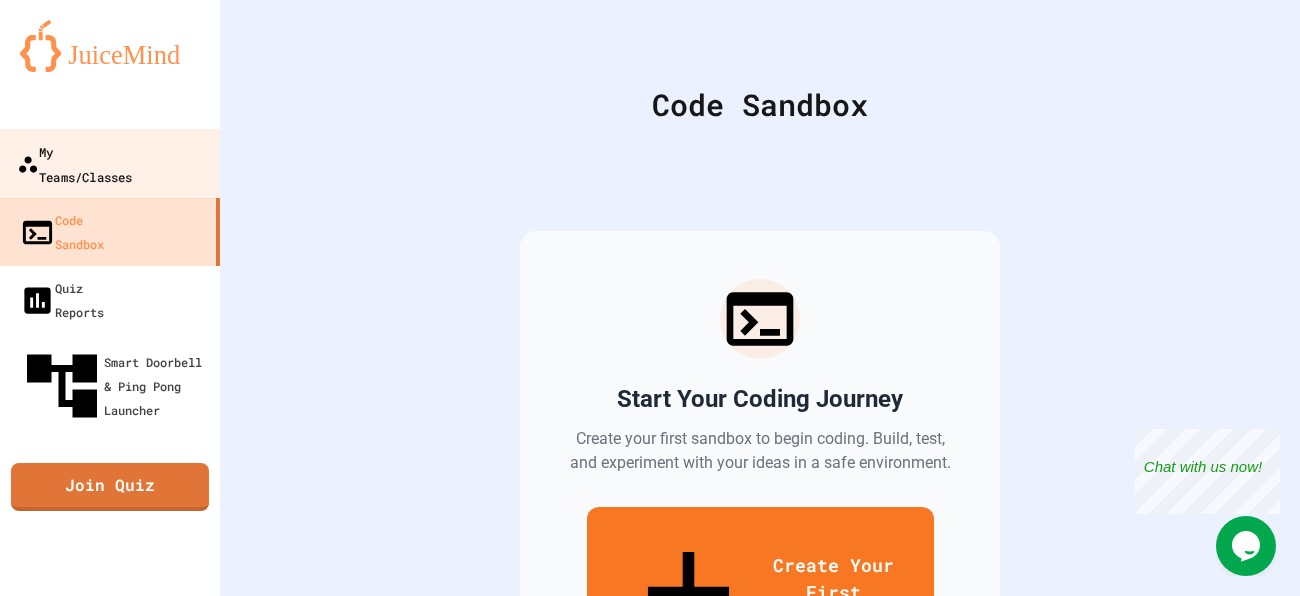click on "My Teams/Classes" at bounding box center (74, 163) 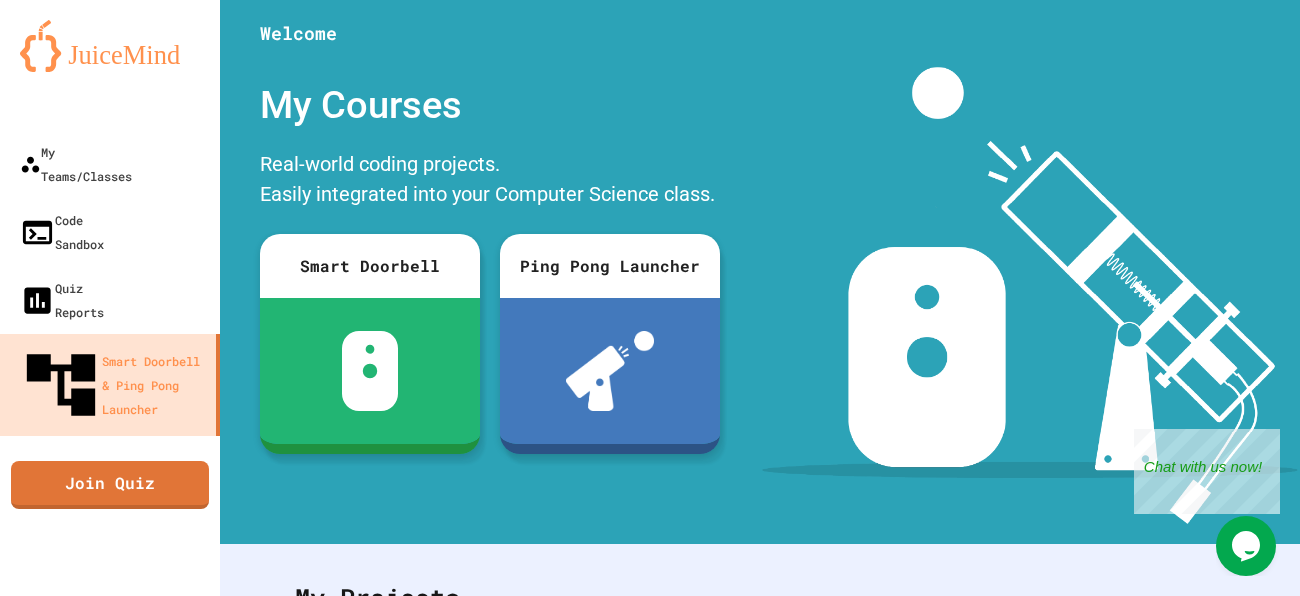 click 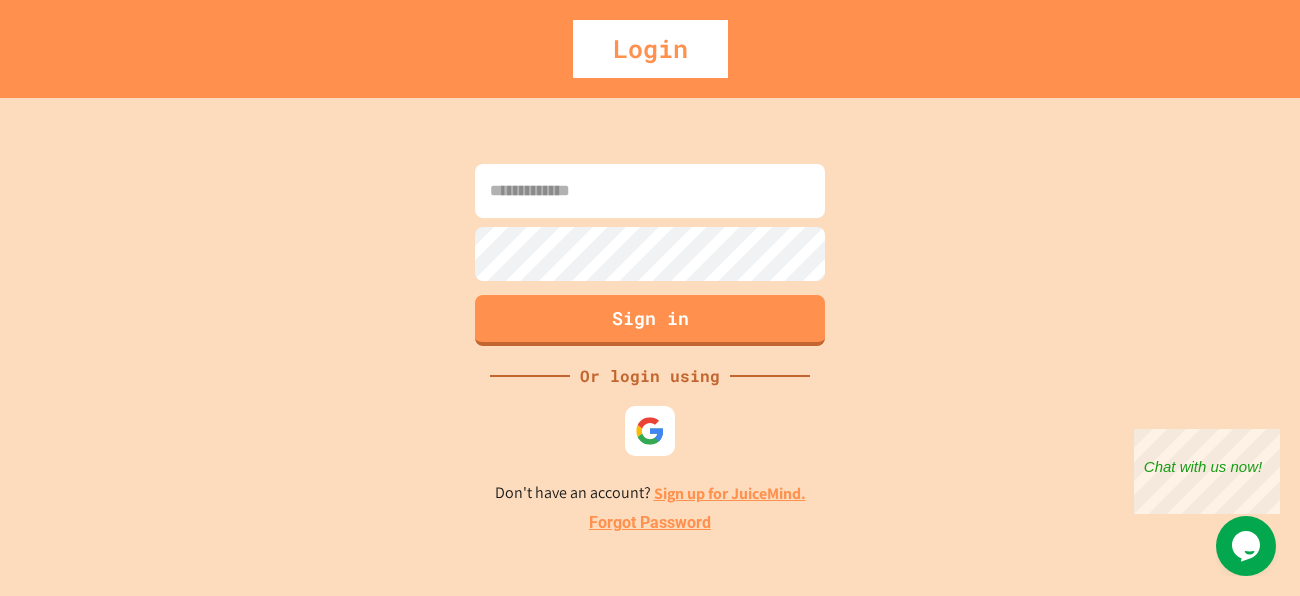 click on "Or login using" at bounding box center (650, 376) 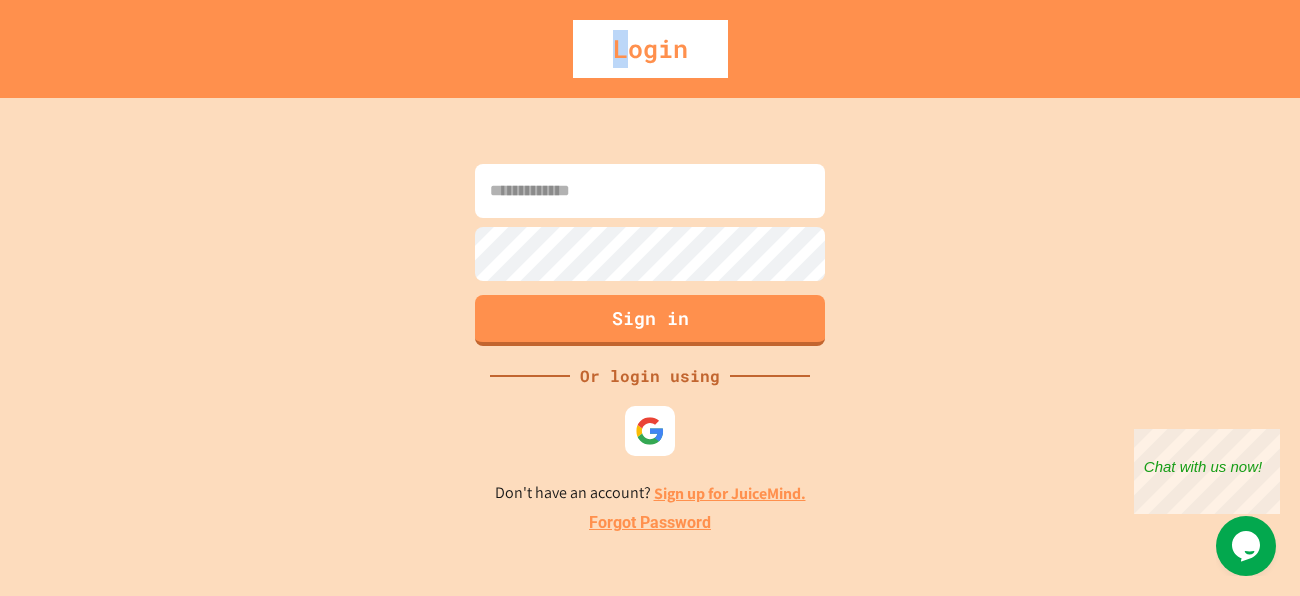 click on "Login" at bounding box center [650, 49] 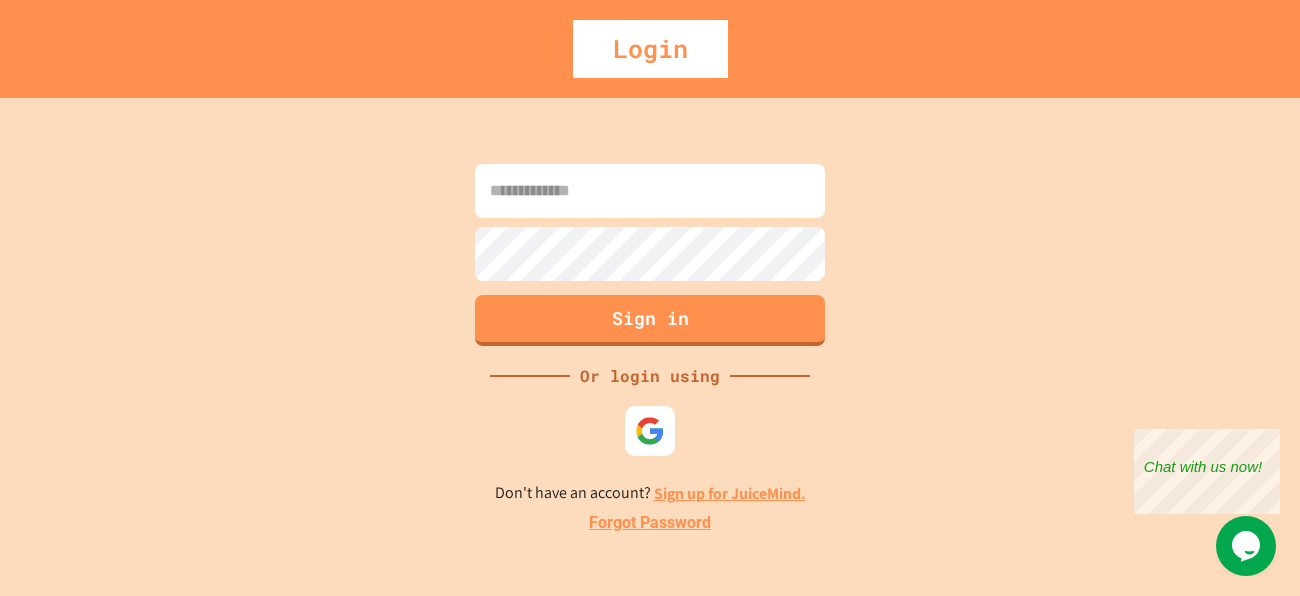 click on "Login" at bounding box center [650, 49] 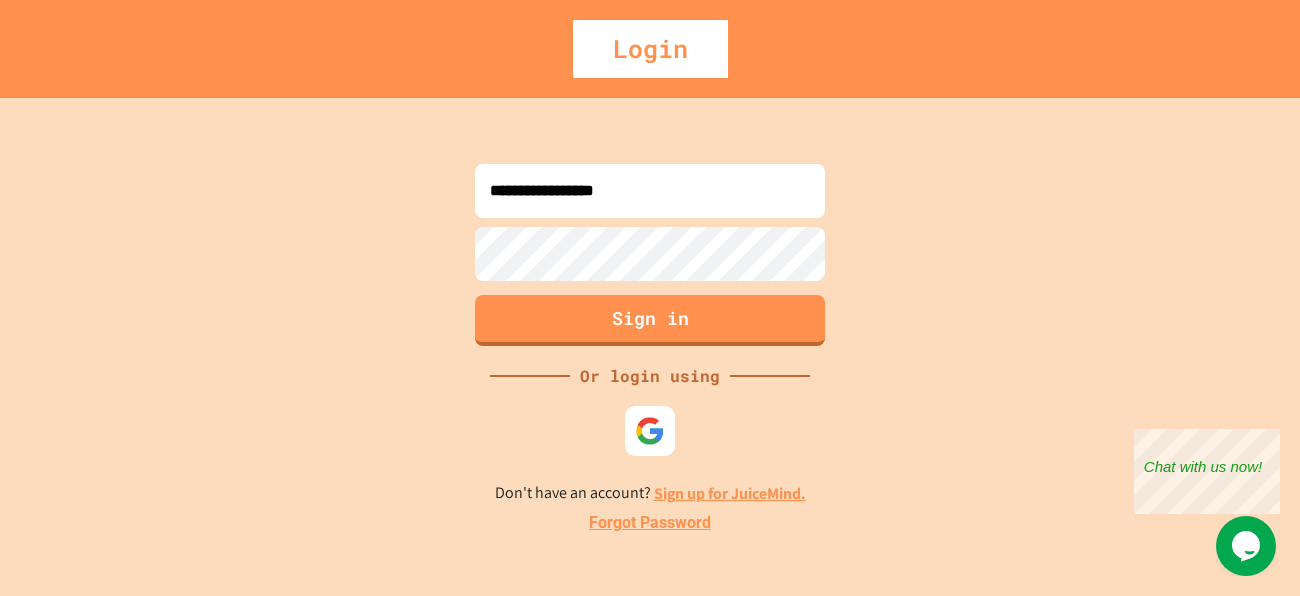 type on "**********" 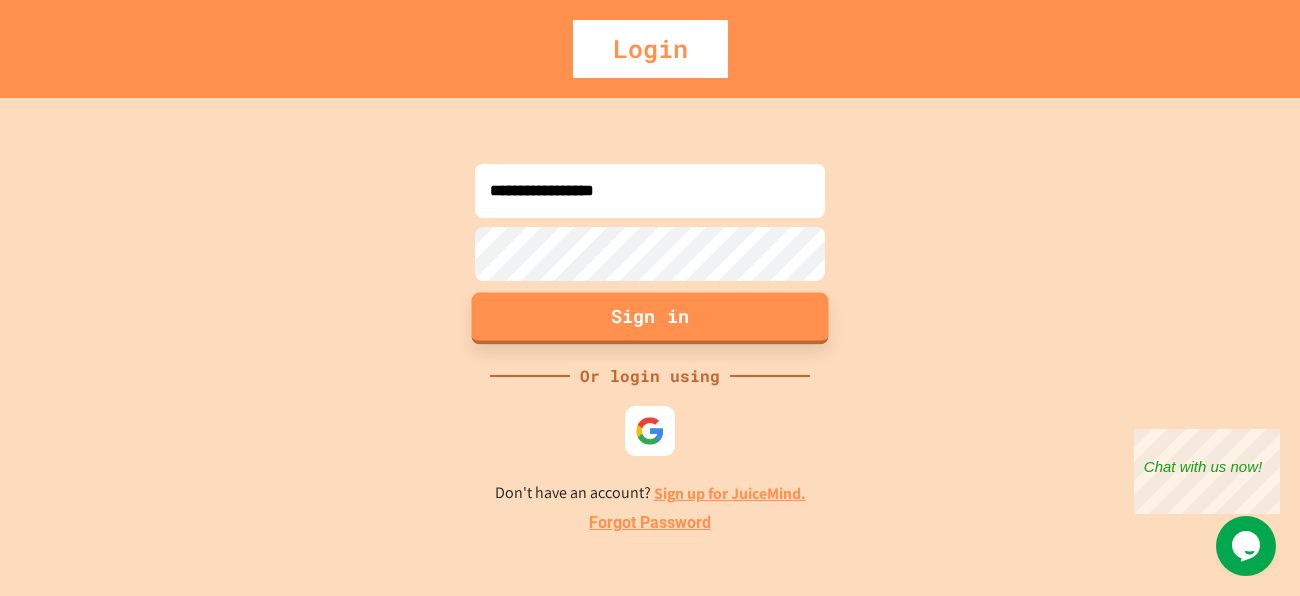 click on "Sign in" at bounding box center (650, 318) 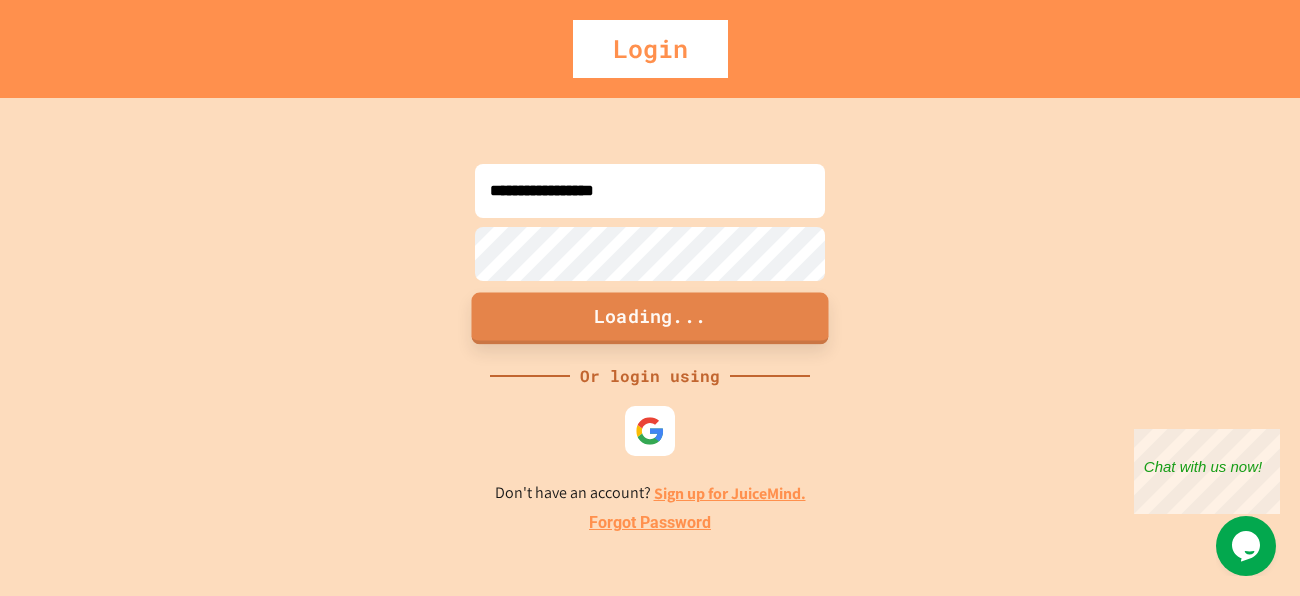 click on "Loading..." at bounding box center [650, 318] 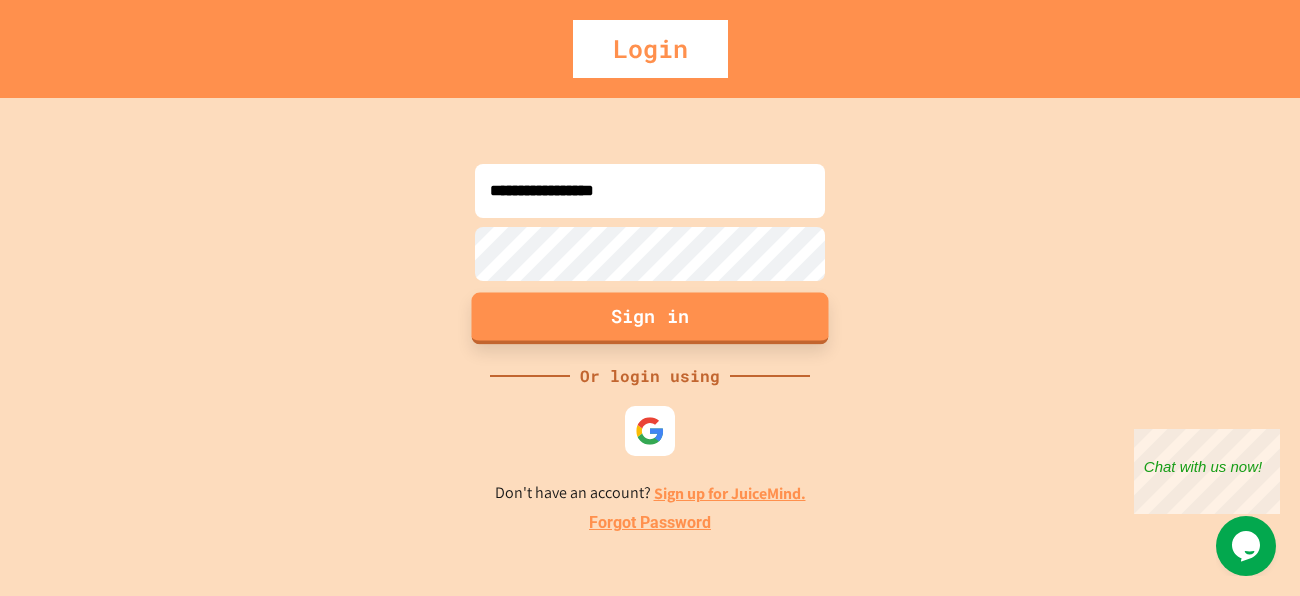 click on "Sign in" at bounding box center (650, 318) 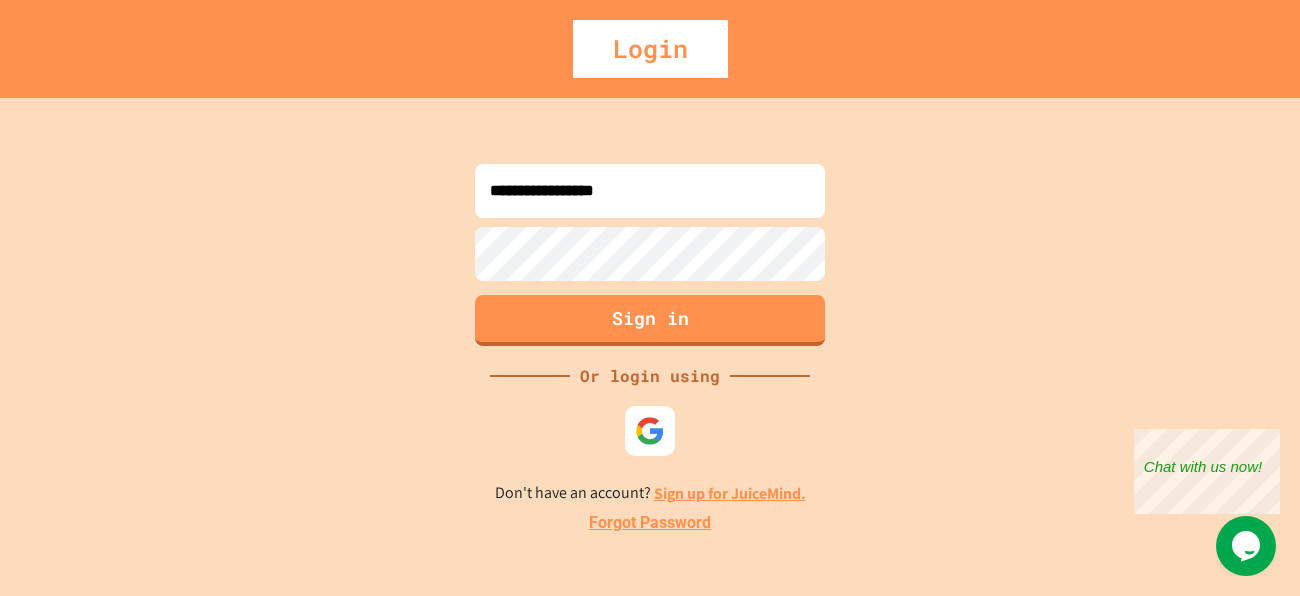 click on "**********" at bounding box center (650, 347) 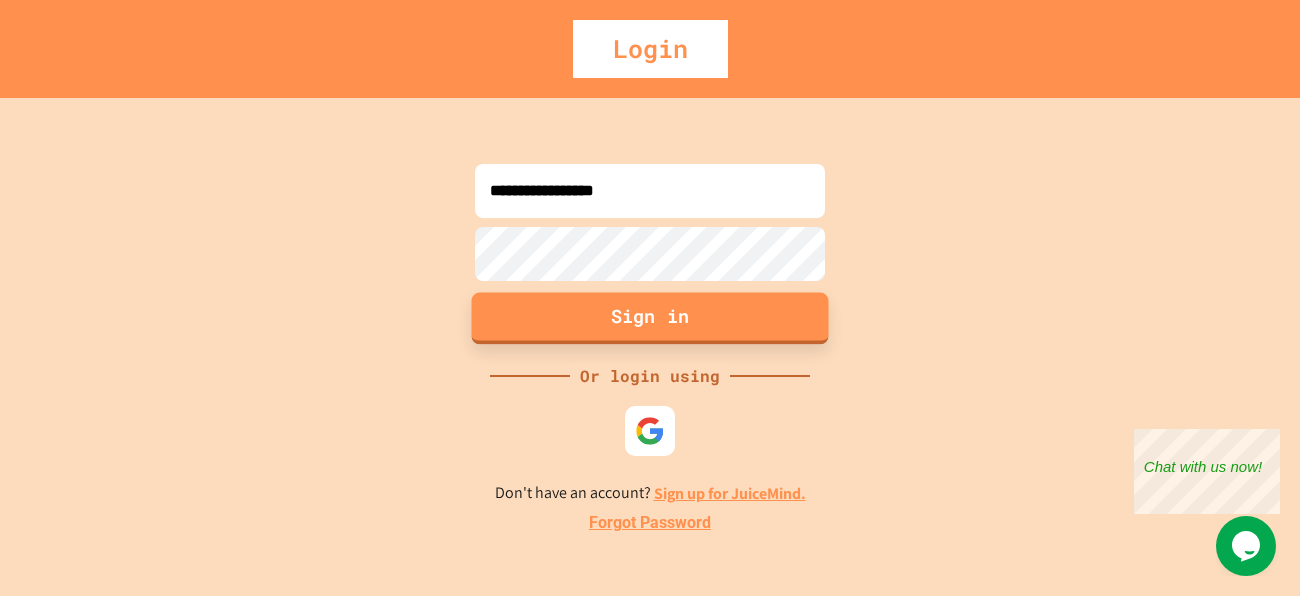click on "Sign in" at bounding box center (650, 318) 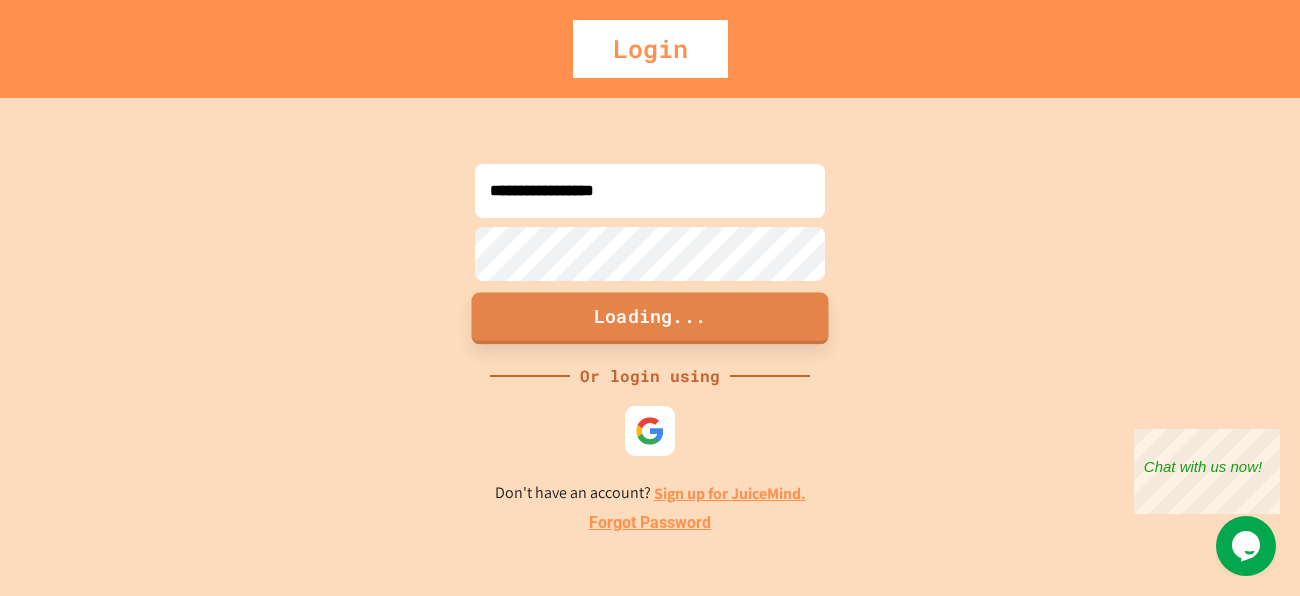 click on "Loading..." at bounding box center [650, 318] 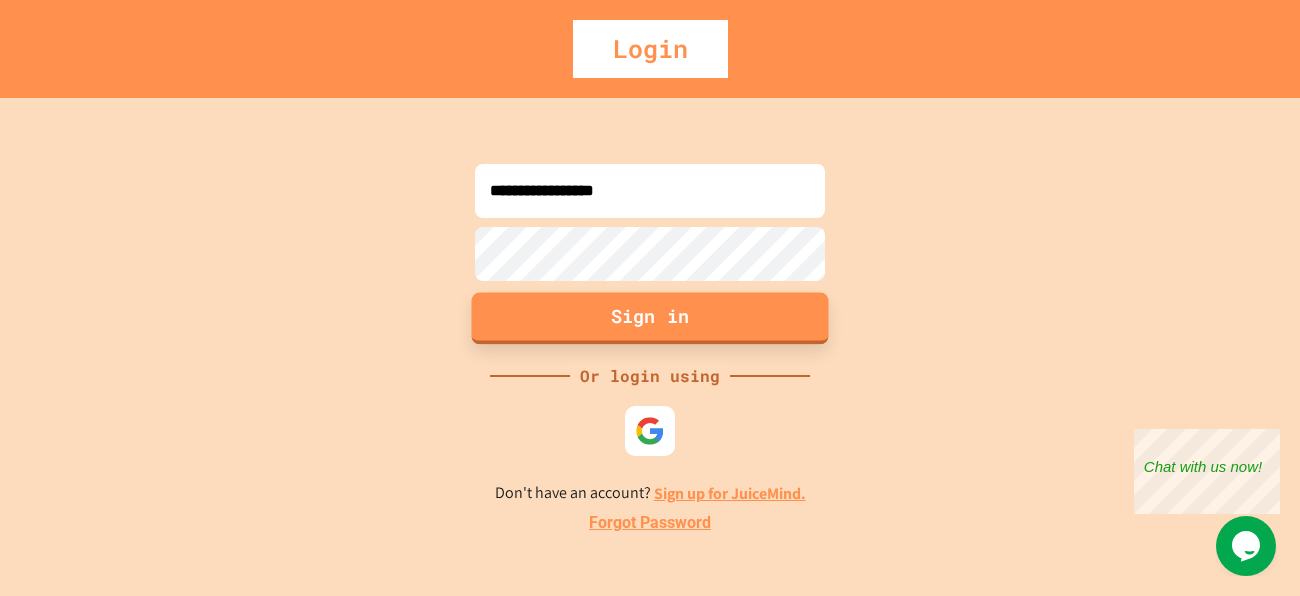 click on "Sign in" at bounding box center [650, 318] 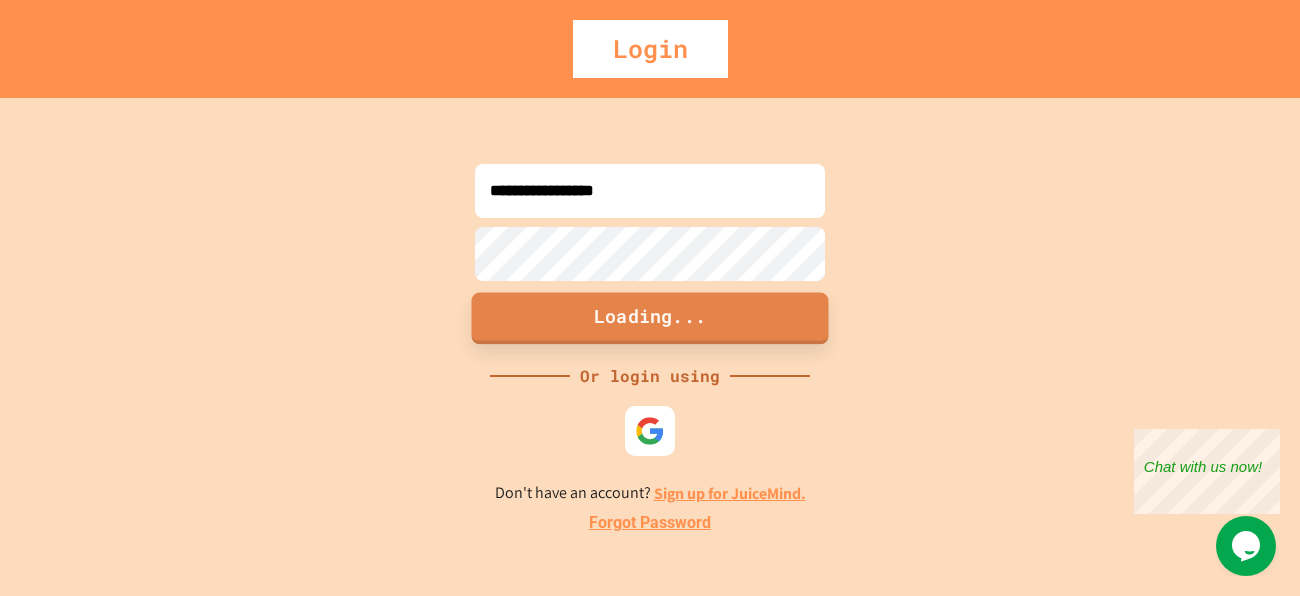 click on "Loading..." at bounding box center [650, 318] 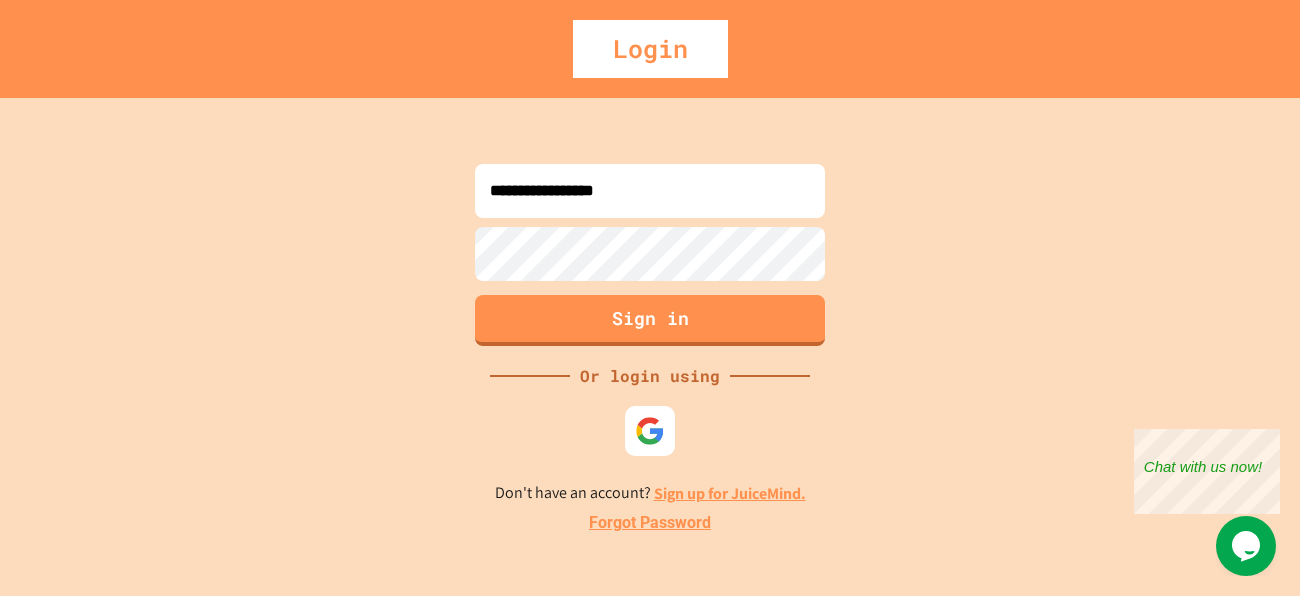 click on "**********" at bounding box center [650, 347] 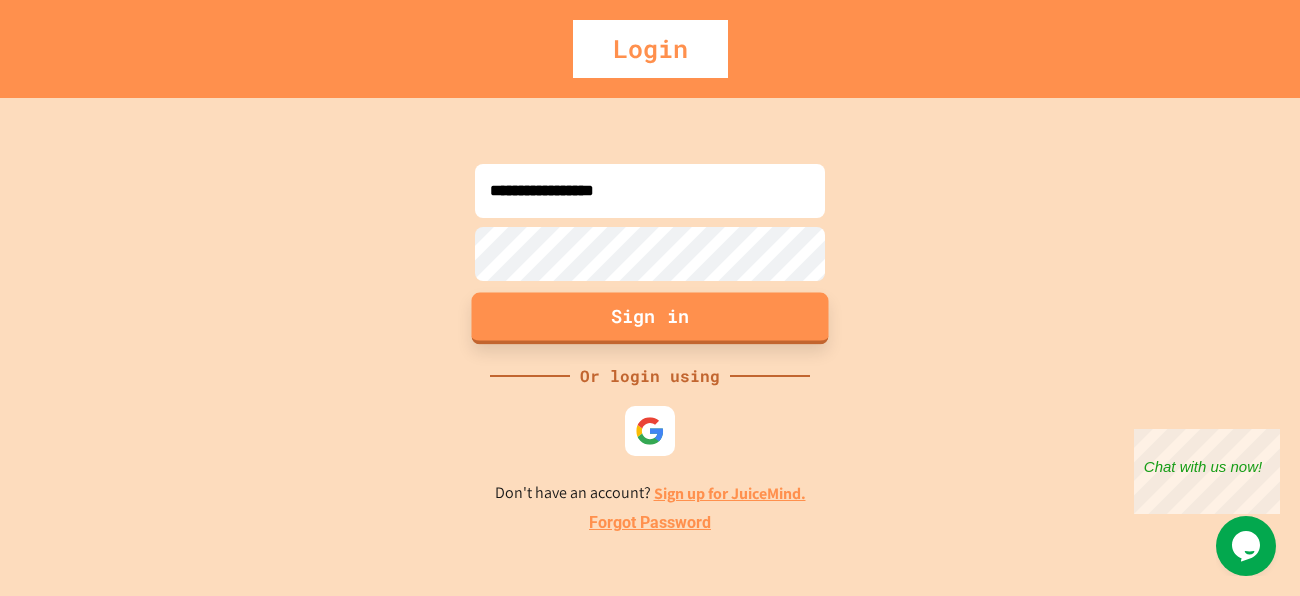 click on "Sign in" at bounding box center [650, 318] 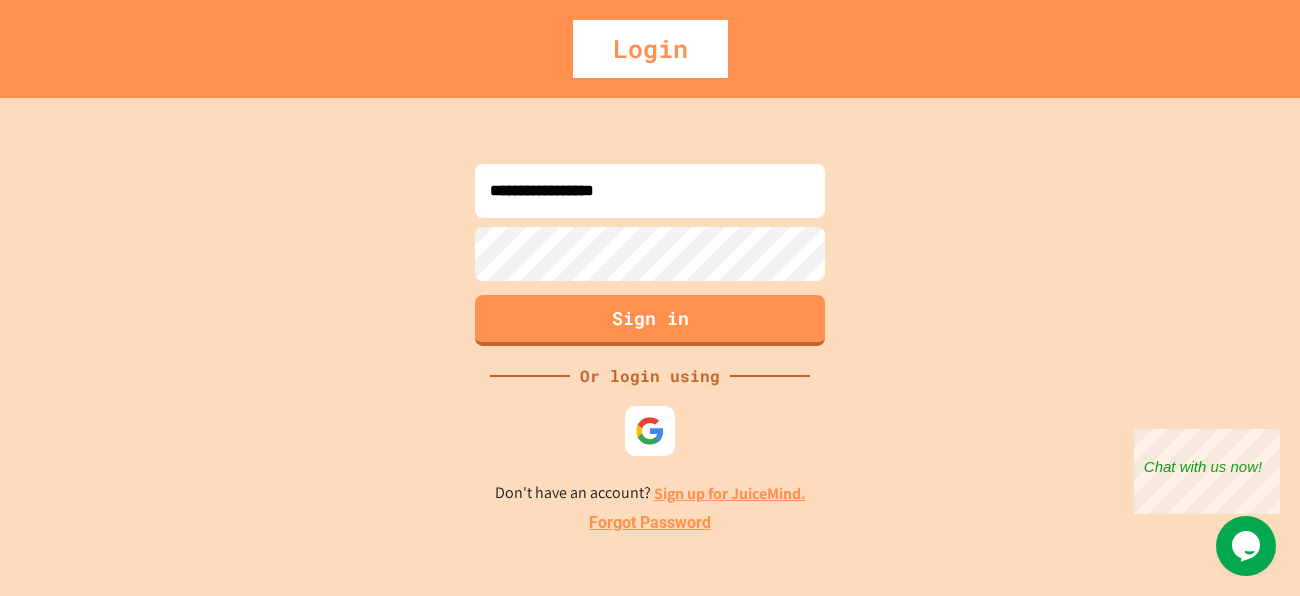 click on "**********" at bounding box center (650, 347) 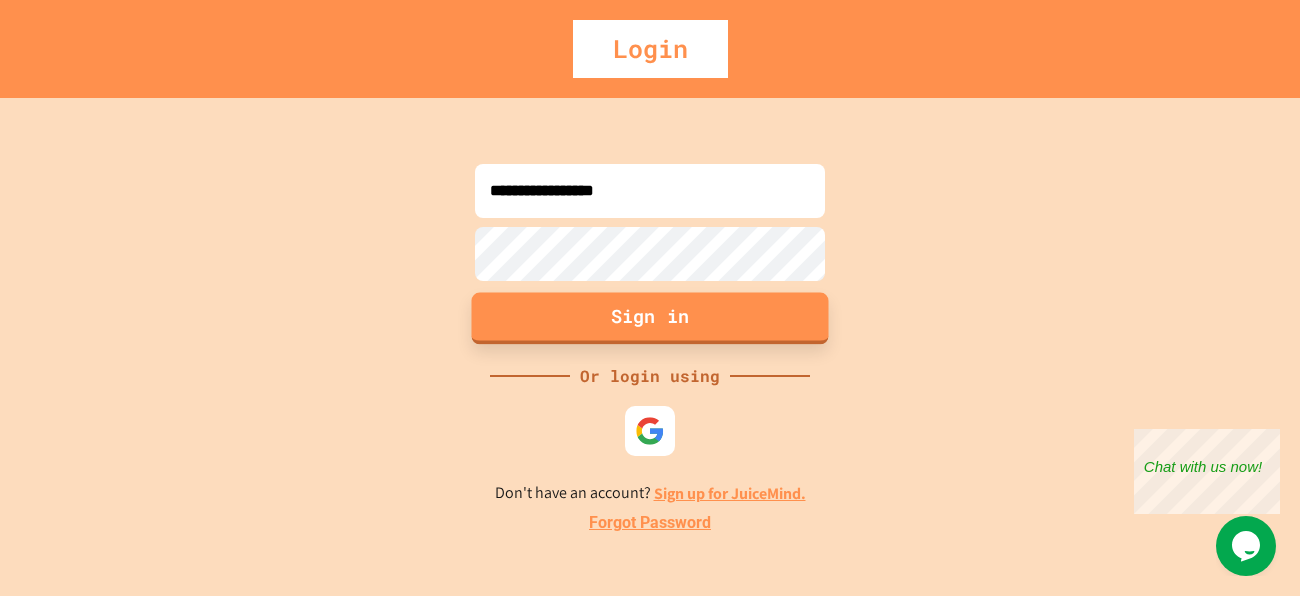 click on "Sign in" at bounding box center (650, 318) 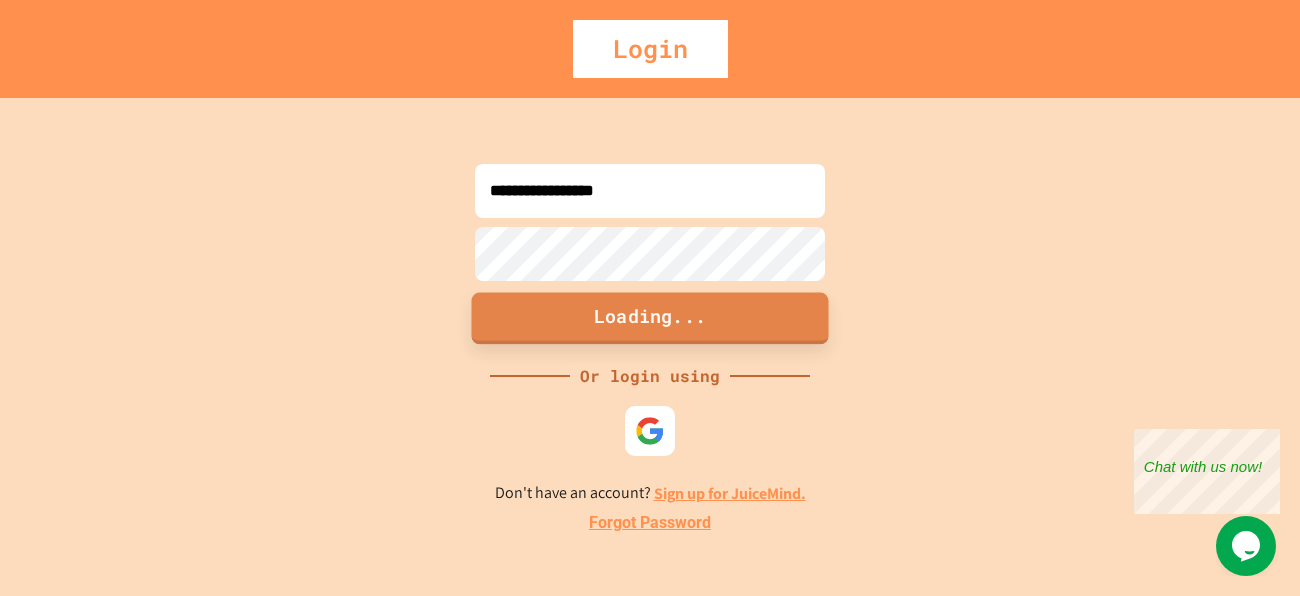 click on "Loading..." at bounding box center [650, 318] 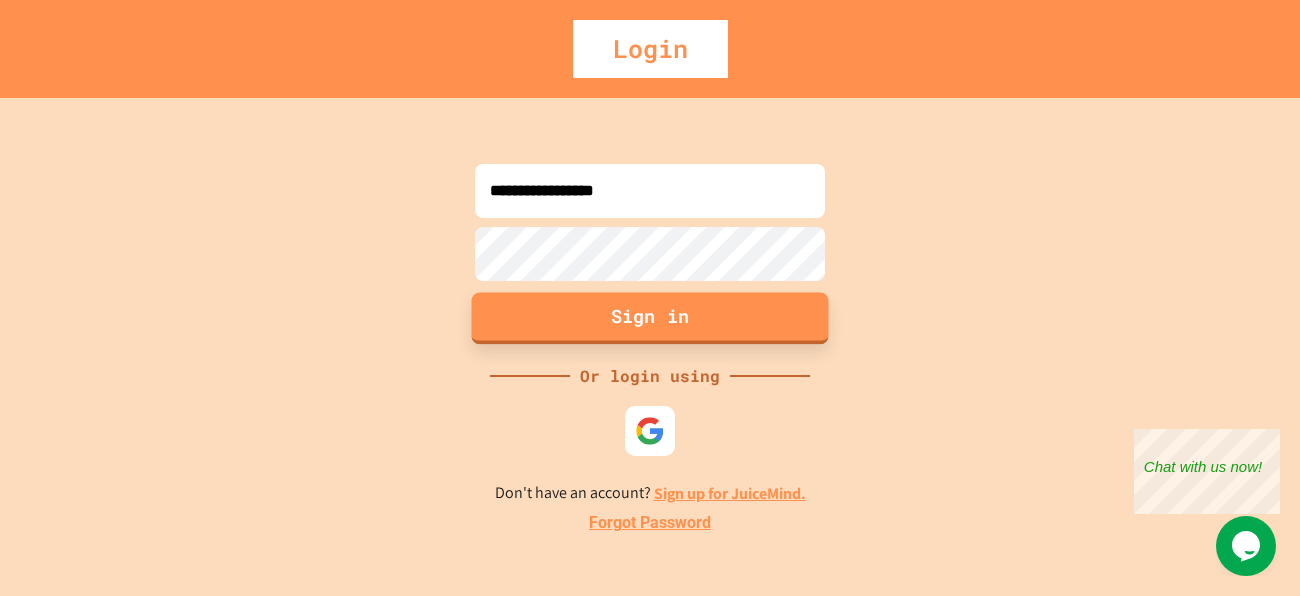 click on "Sign in" at bounding box center (650, 318) 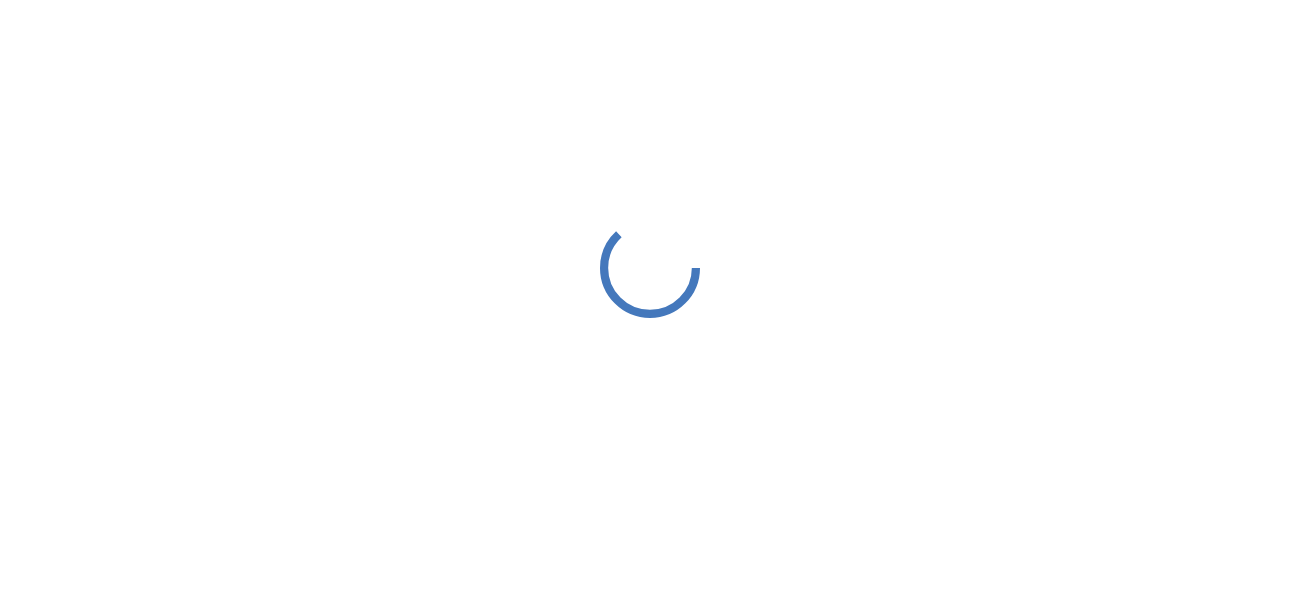 scroll, scrollTop: 0, scrollLeft: 0, axis: both 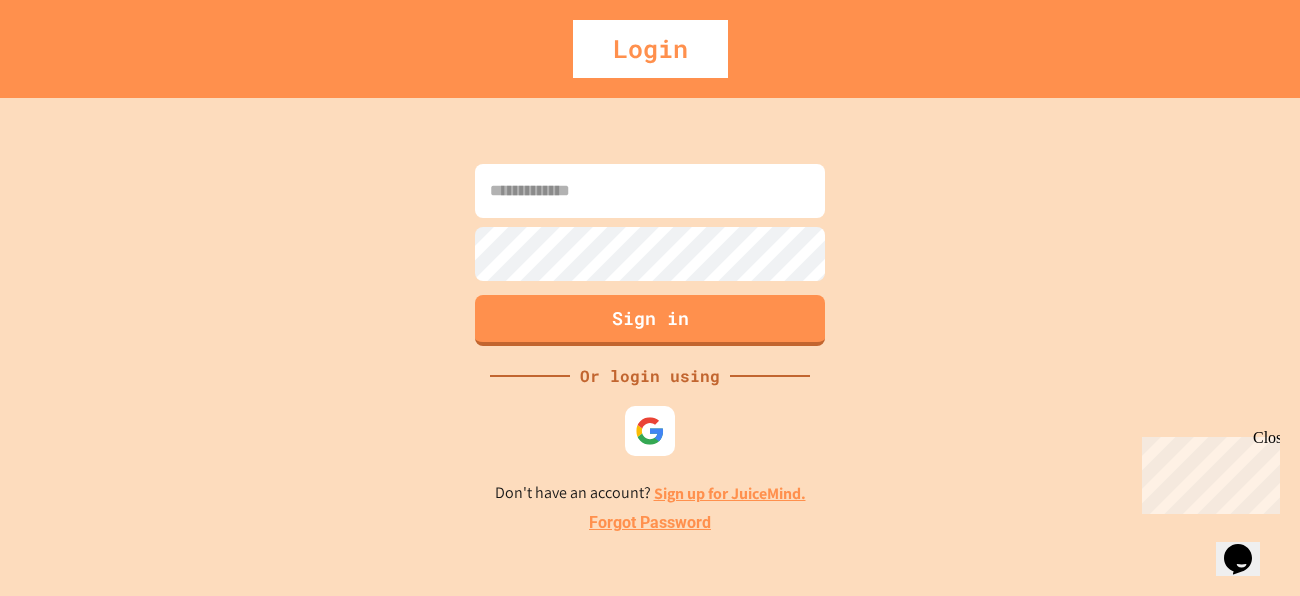 click at bounding box center [650, 191] 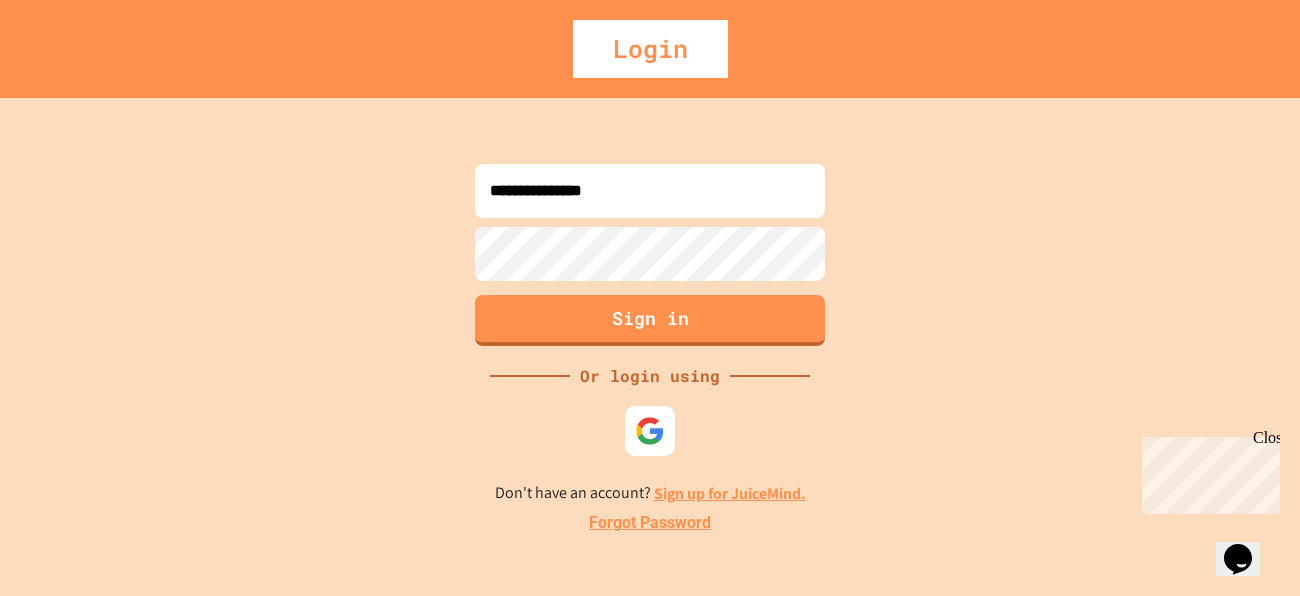 type on "**********" 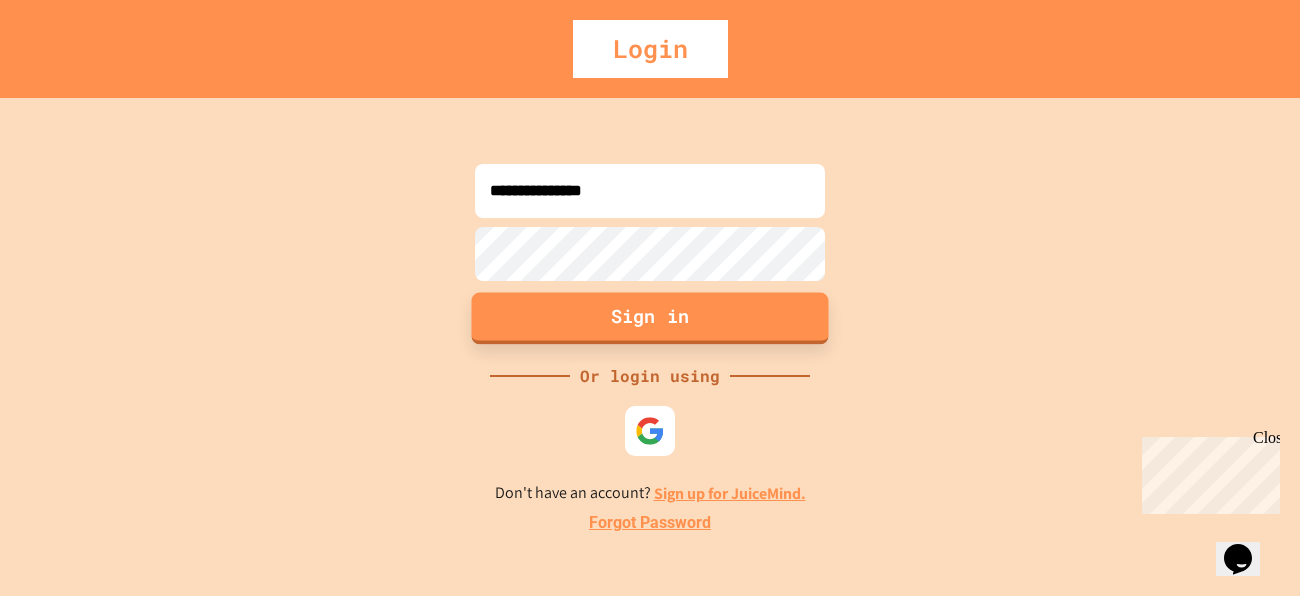 click on "Sign in" at bounding box center [650, 318] 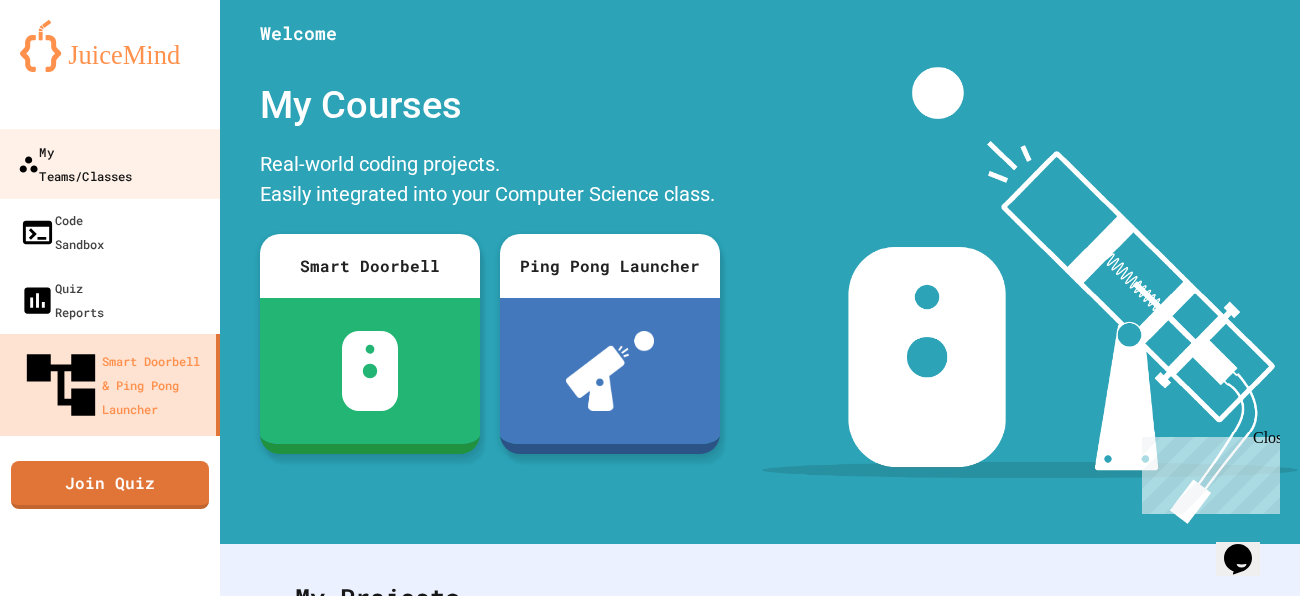 click on "My Teams/Classes" at bounding box center (75, 163) 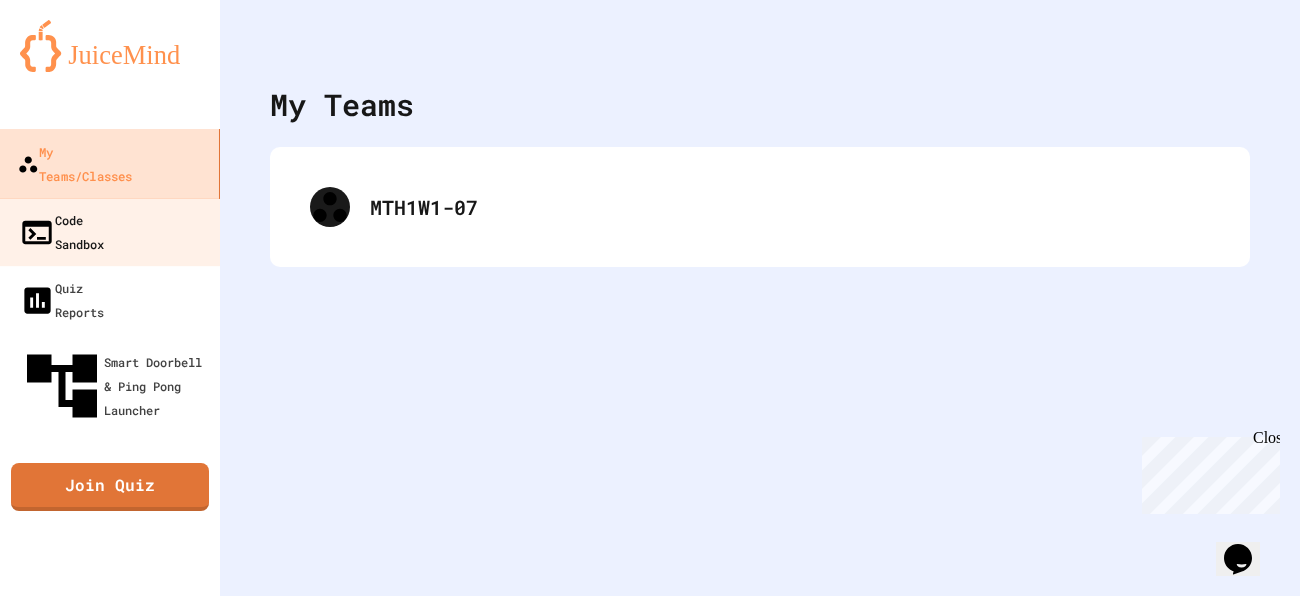 click on "Code Sandbox" at bounding box center [109, 232] 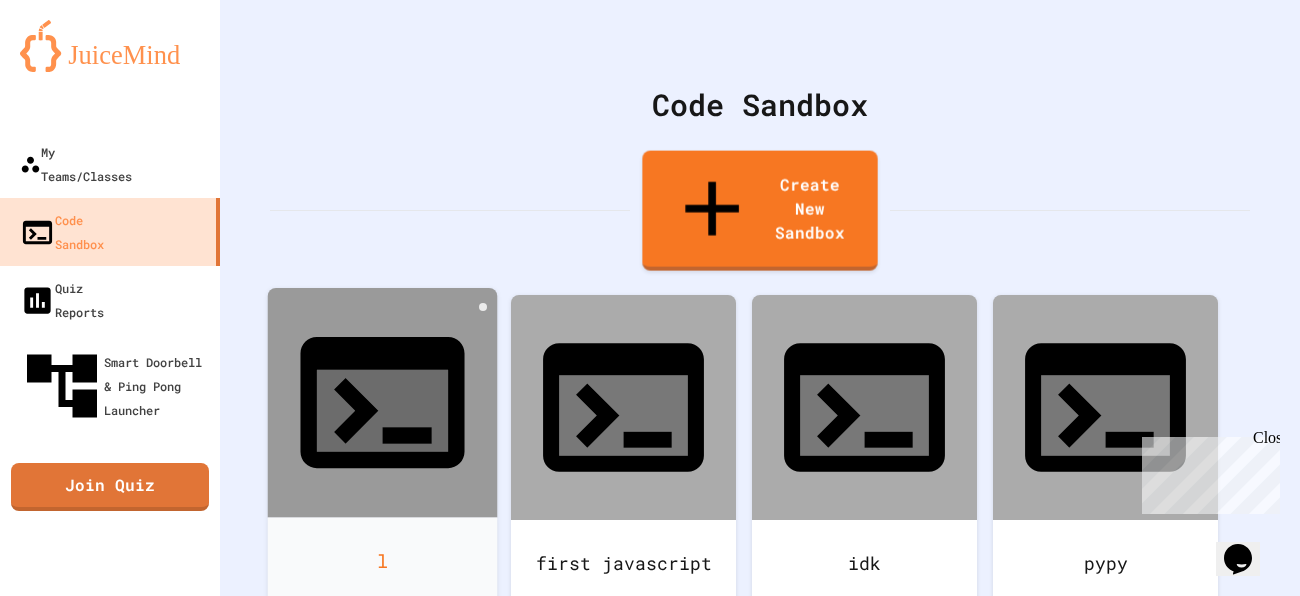 click at bounding box center (383, 403) 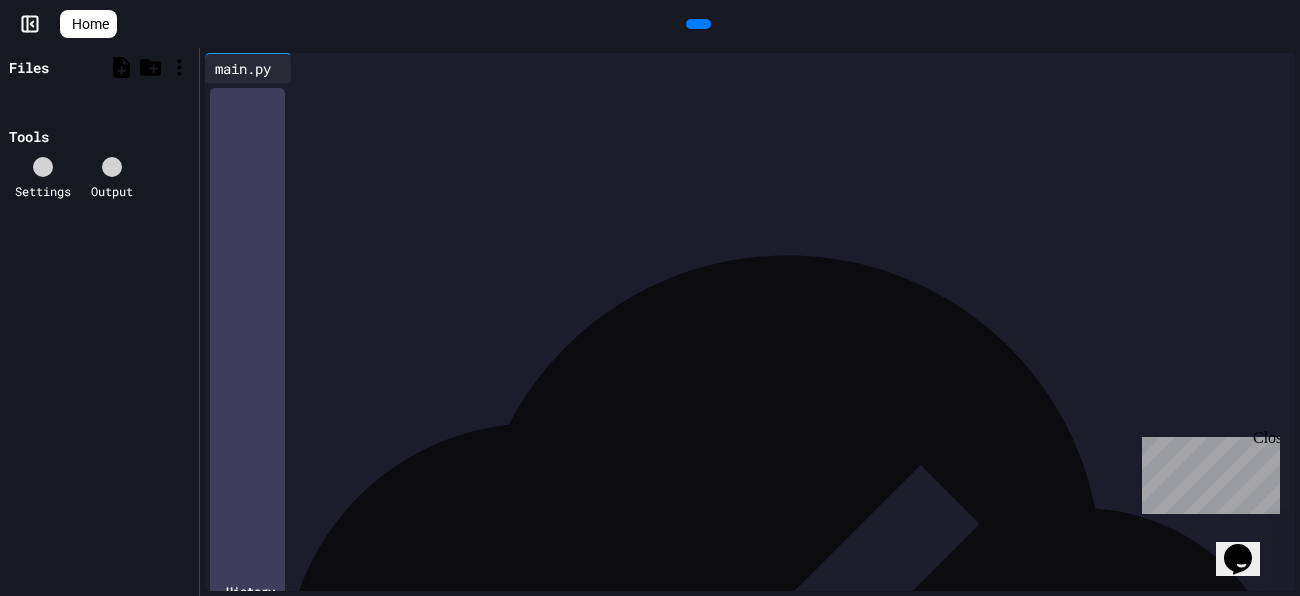drag, startPoint x: 829, startPoint y: 287, endPoint x: 50, endPoint y: 58, distance: 811.9618 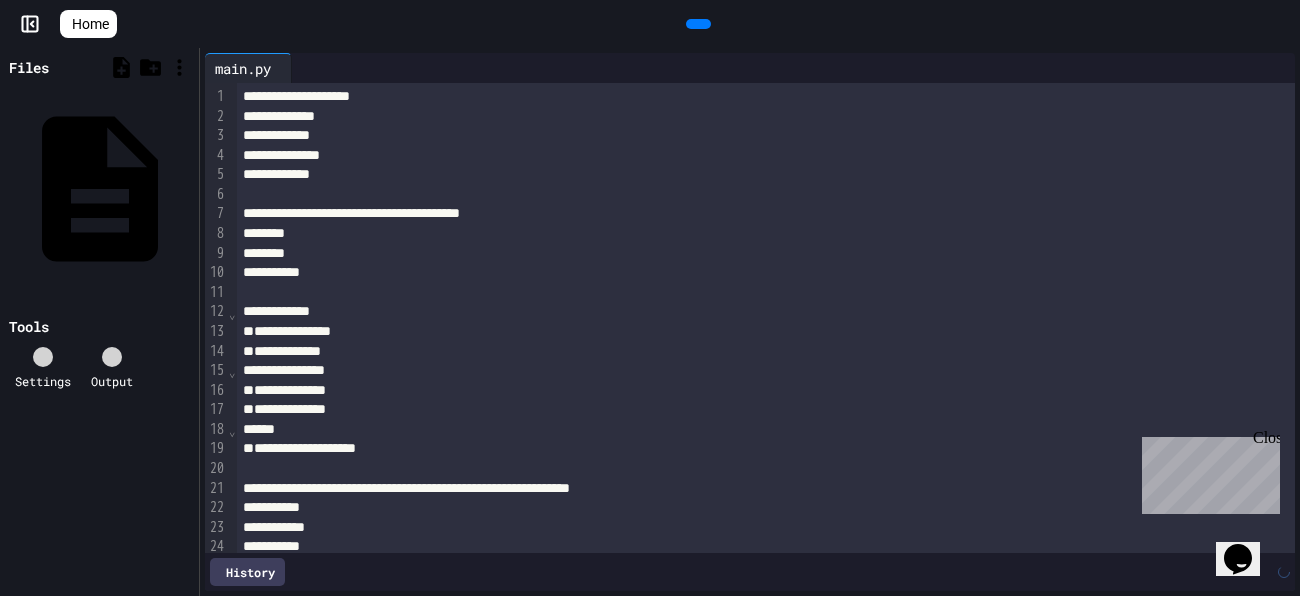 scroll, scrollTop: 931, scrollLeft: 0, axis: vertical 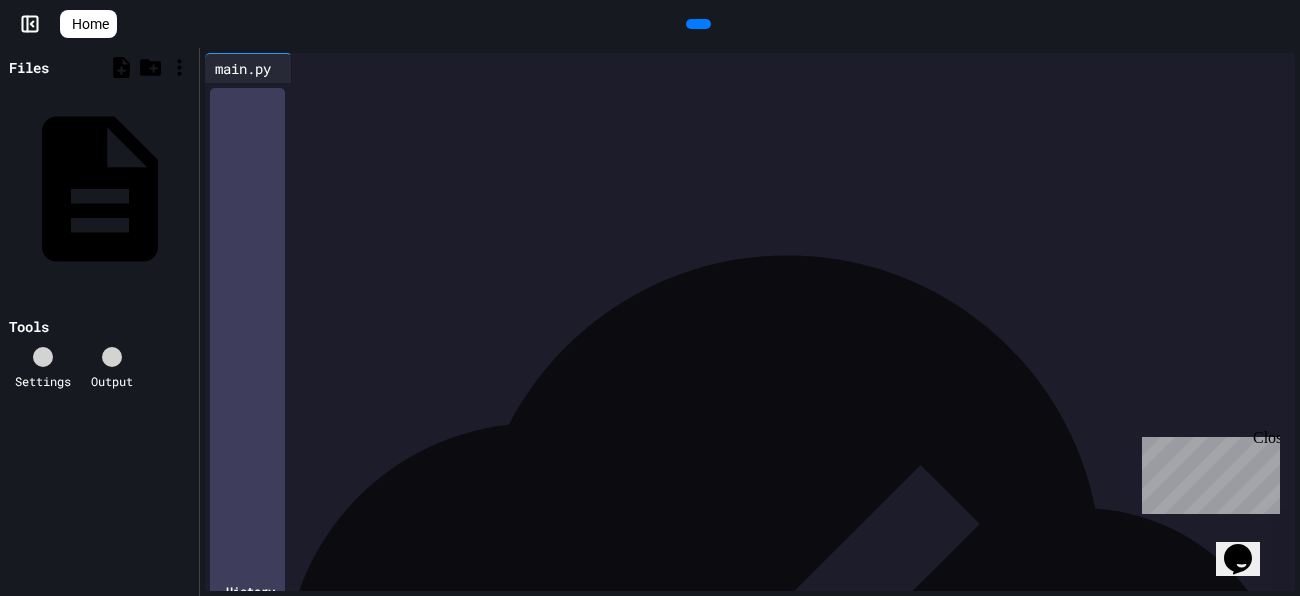 click 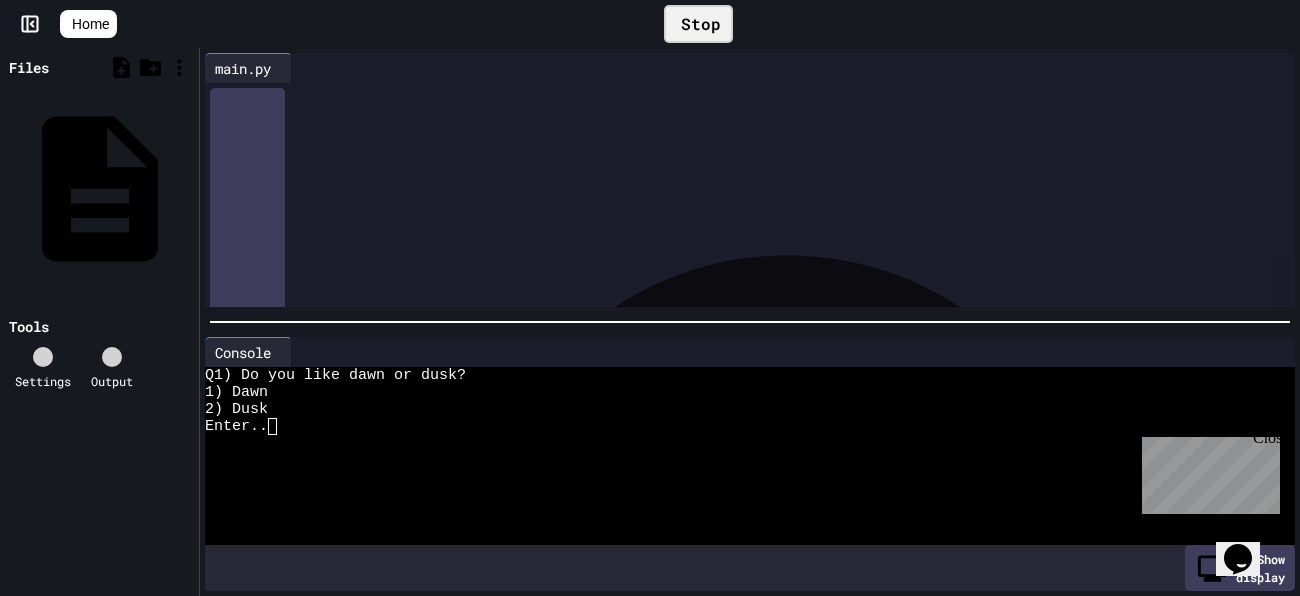 click at bounding box center [740, 443] 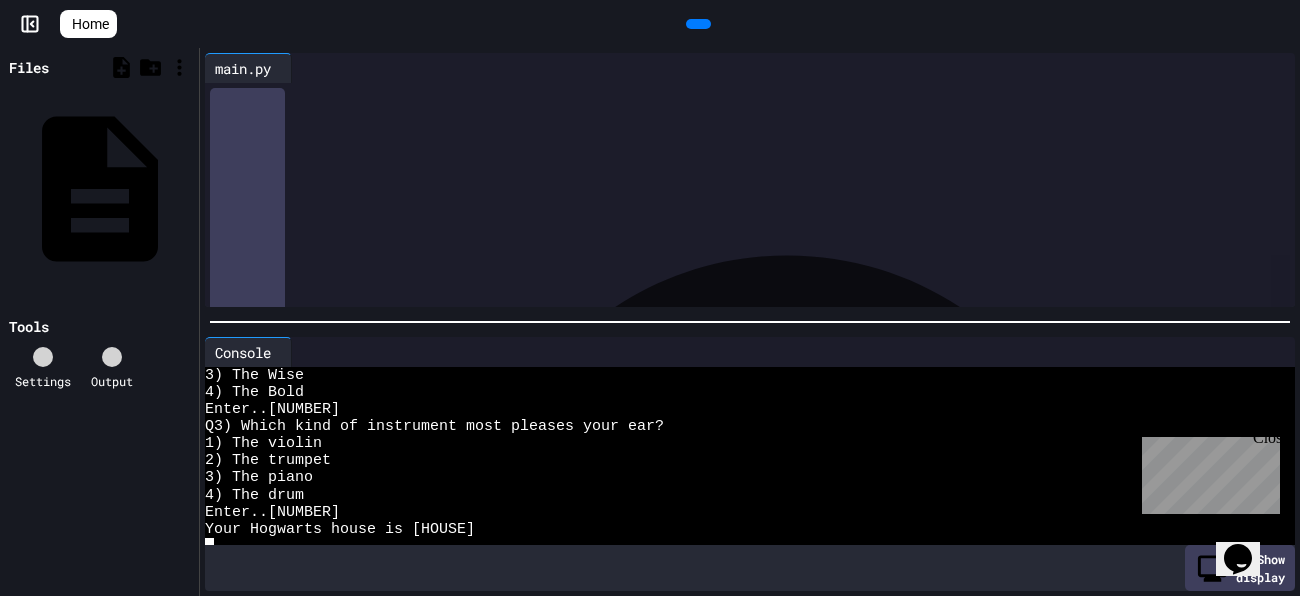scroll, scrollTop: 119, scrollLeft: 0, axis: vertical 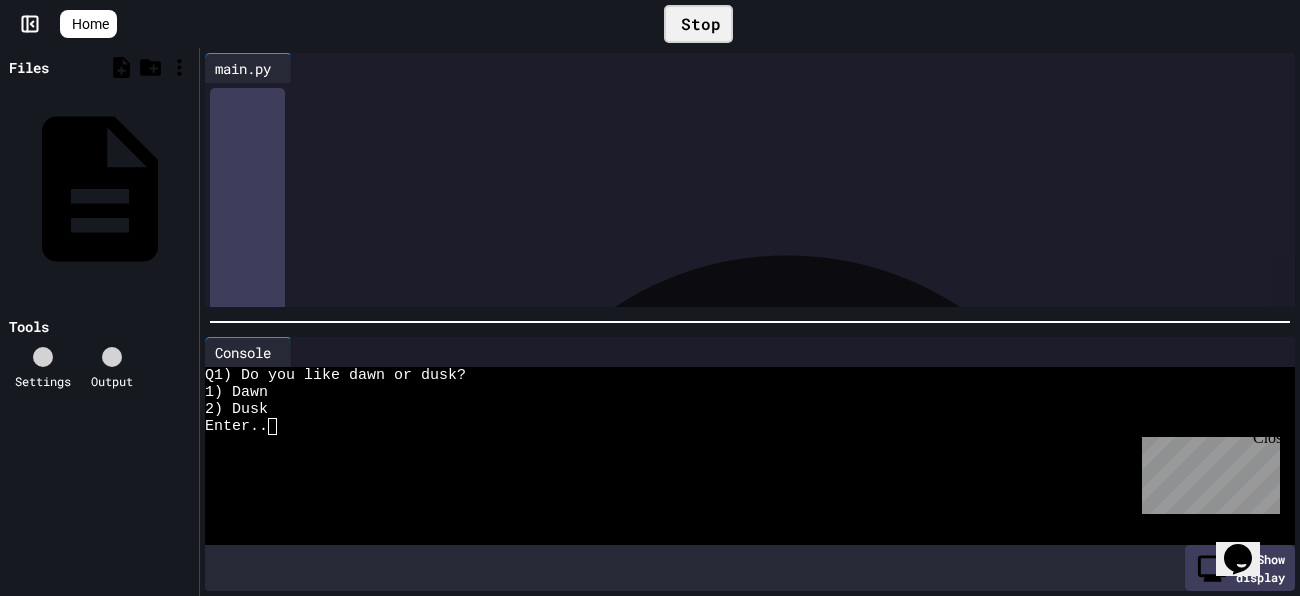 click on "Enter.." at bounding box center [740, 426] 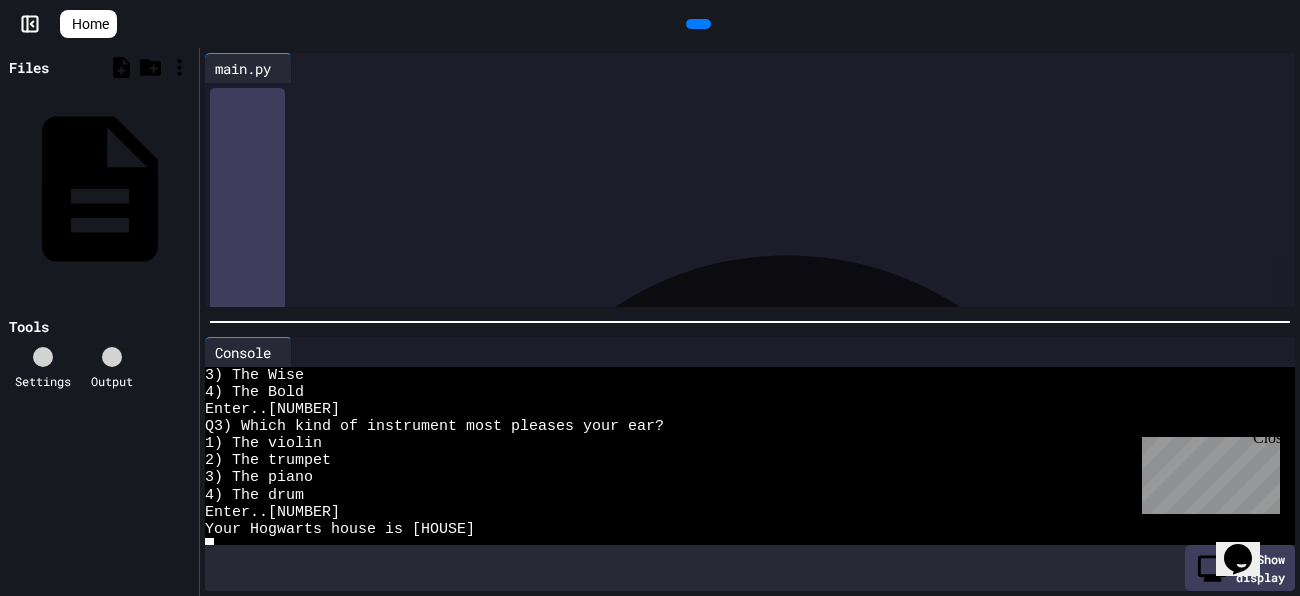 scroll, scrollTop: 119, scrollLeft: 0, axis: vertical 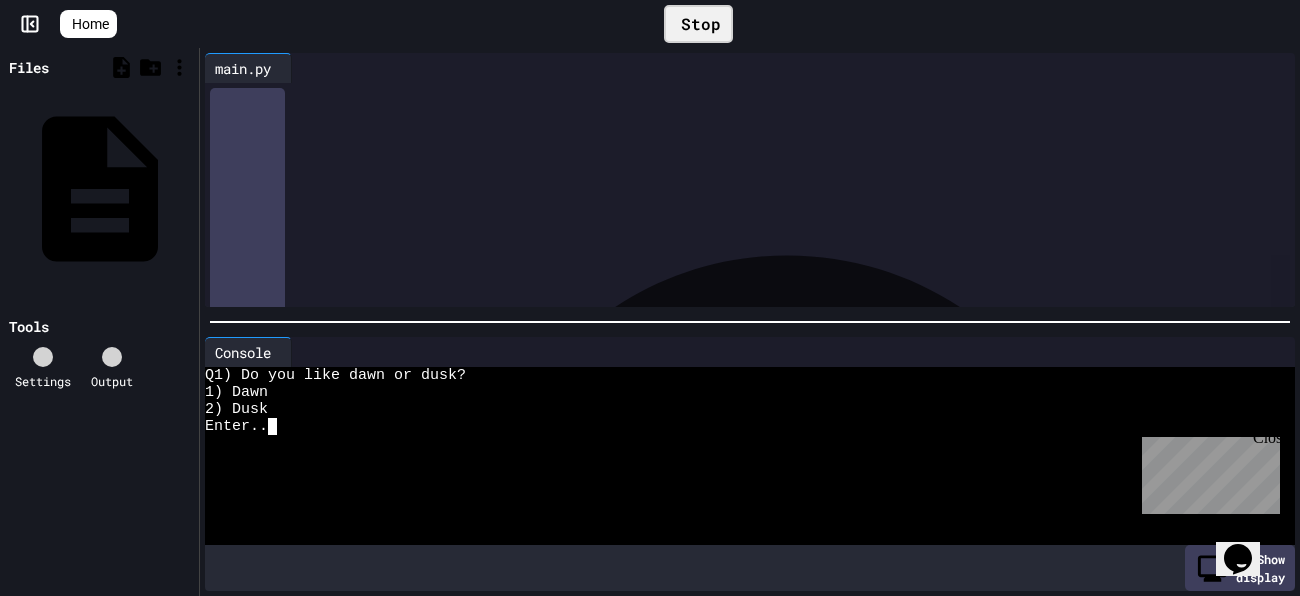 click at bounding box center (272, 426) 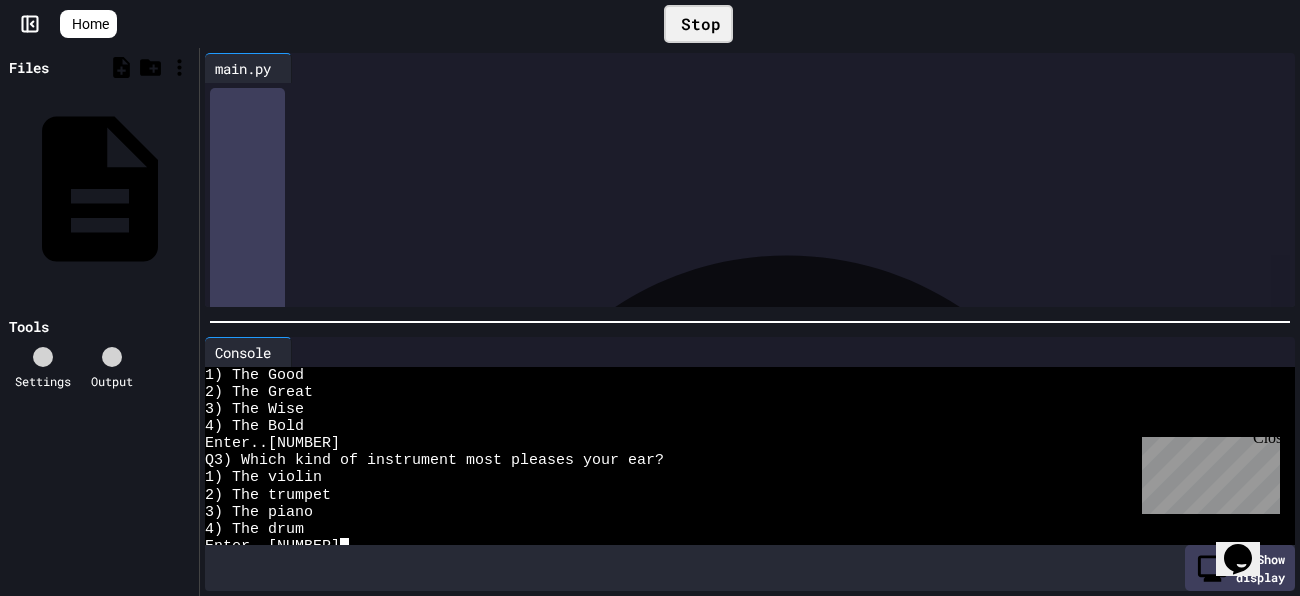 scroll, scrollTop: 119, scrollLeft: 0, axis: vertical 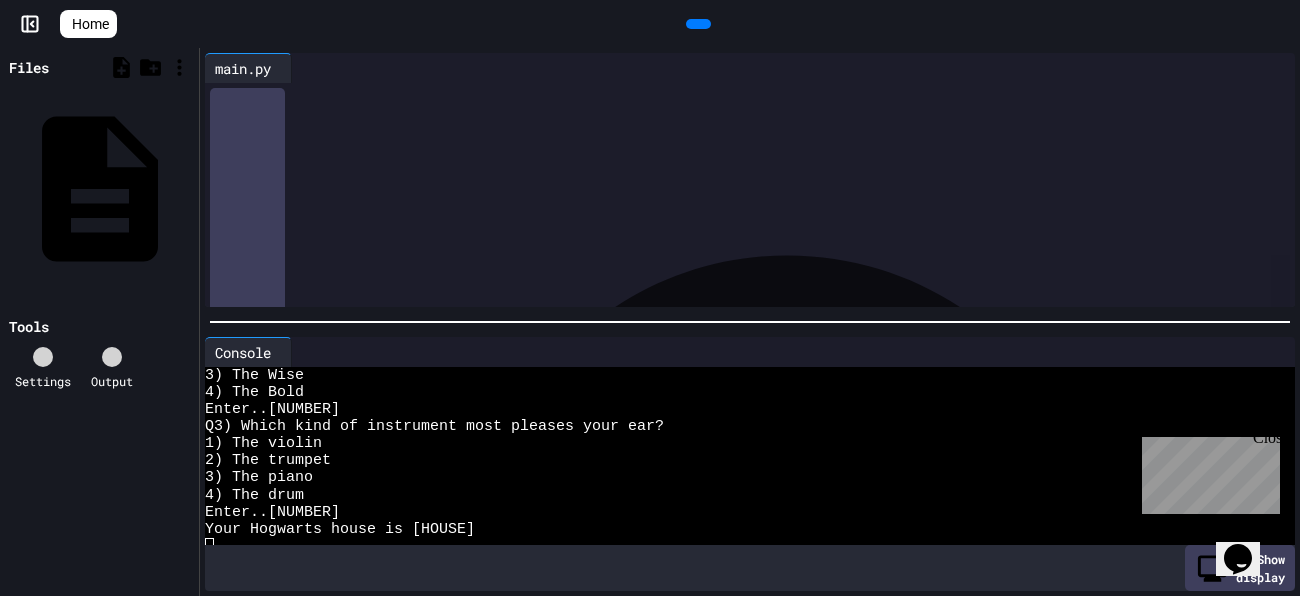 drag, startPoint x: 247, startPoint y: 98, endPoint x: 568, endPoint y: 407, distance: 445.55807 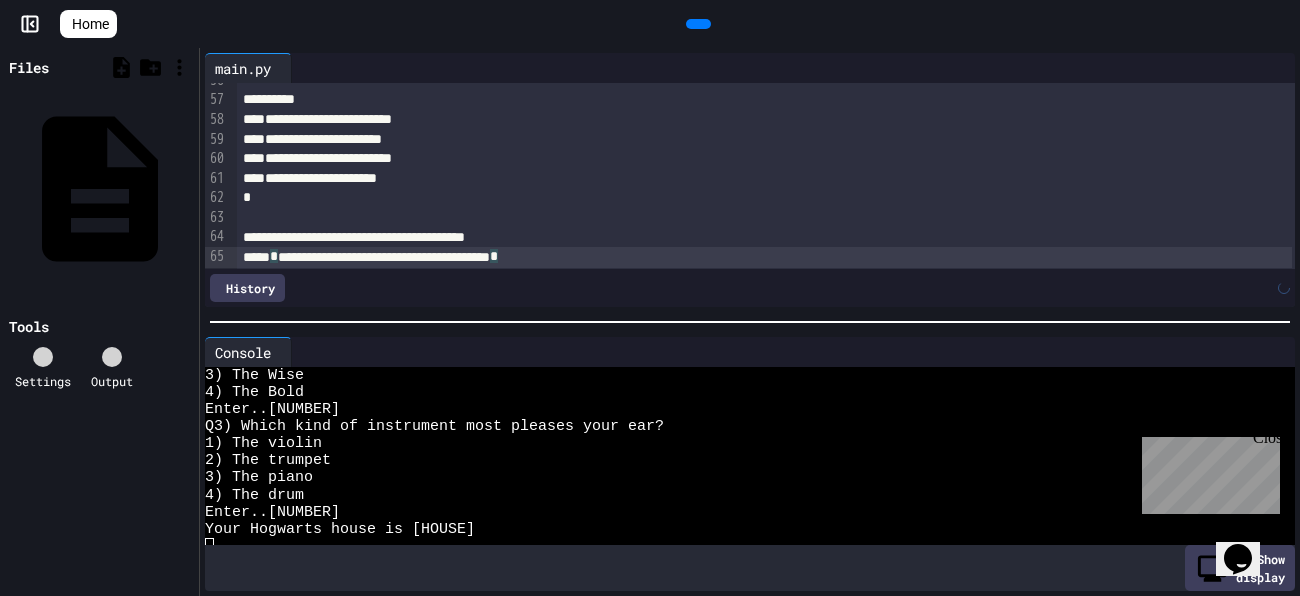 scroll, scrollTop: 1155, scrollLeft: 0, axis: vertical 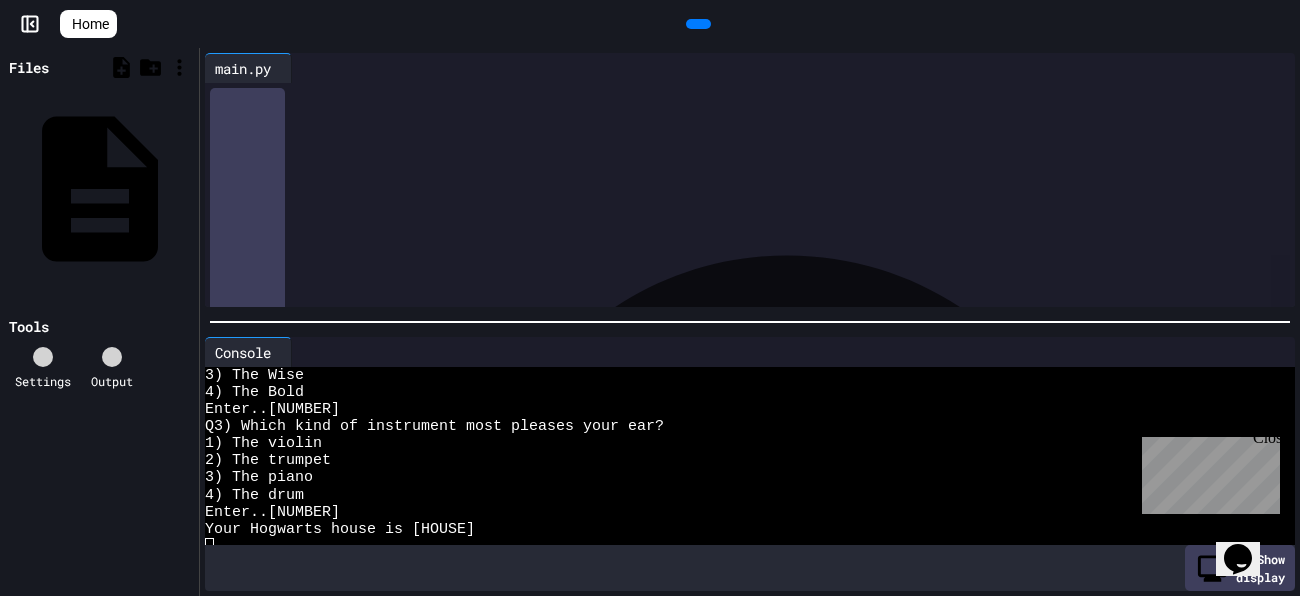click at bounding box center (698, 24) 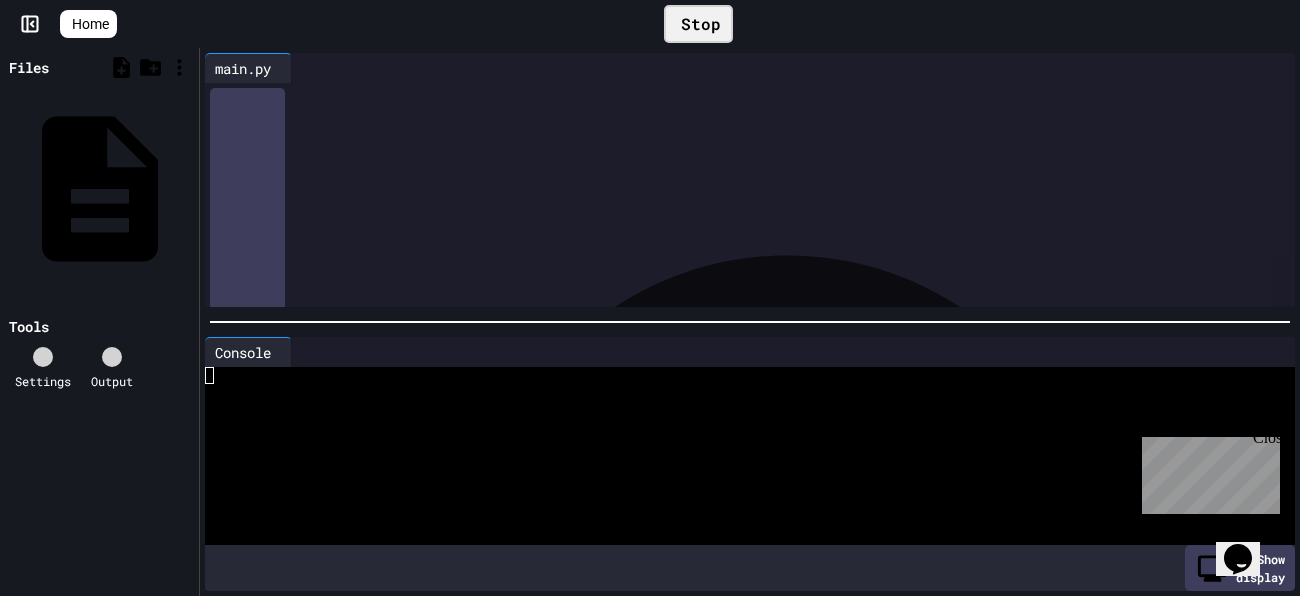 scroll, scrollTop: 0, scrollLeft: 0, axis: both 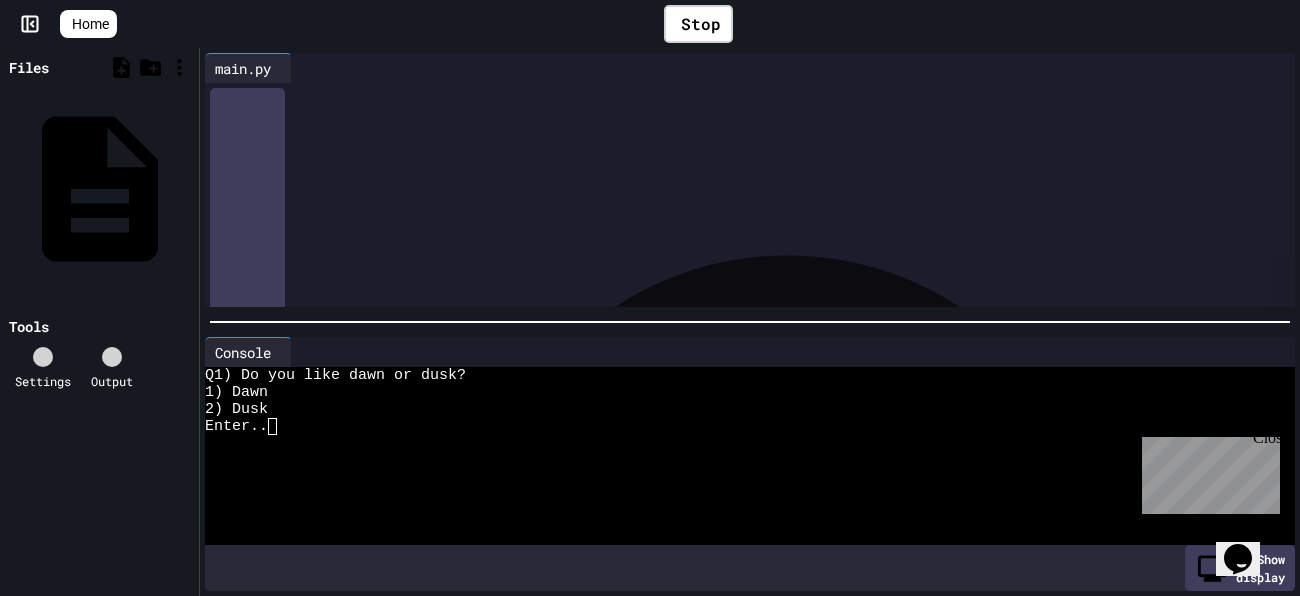 click at bounding box center [272, 426] 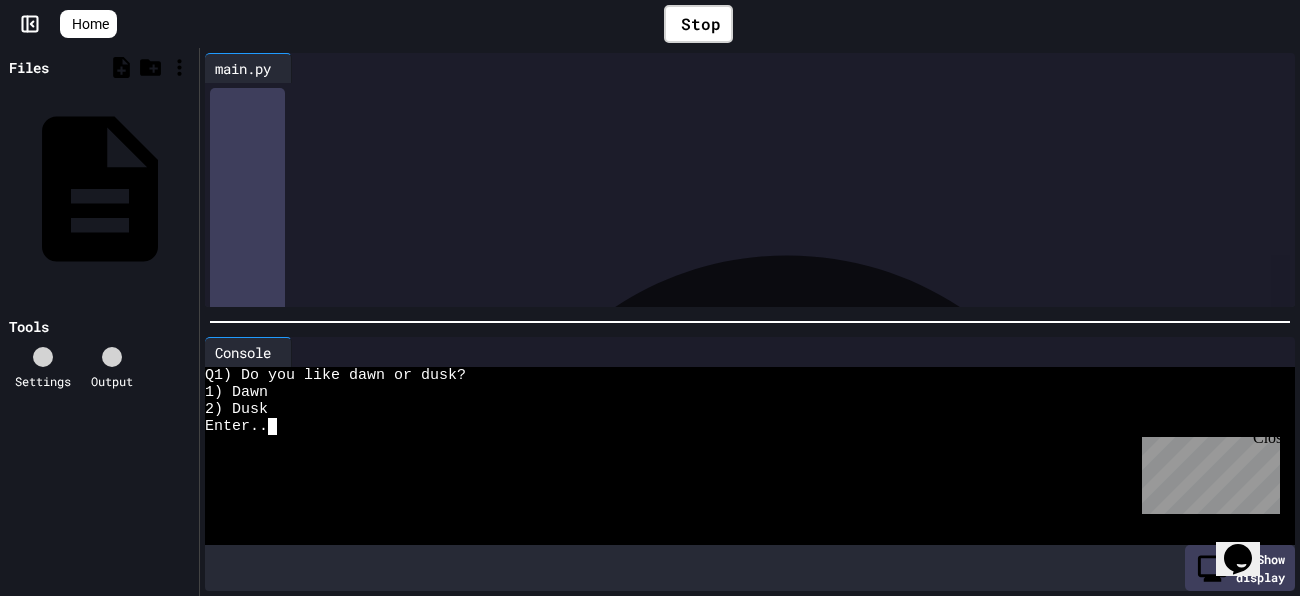 click at bounding box center [272, 426] 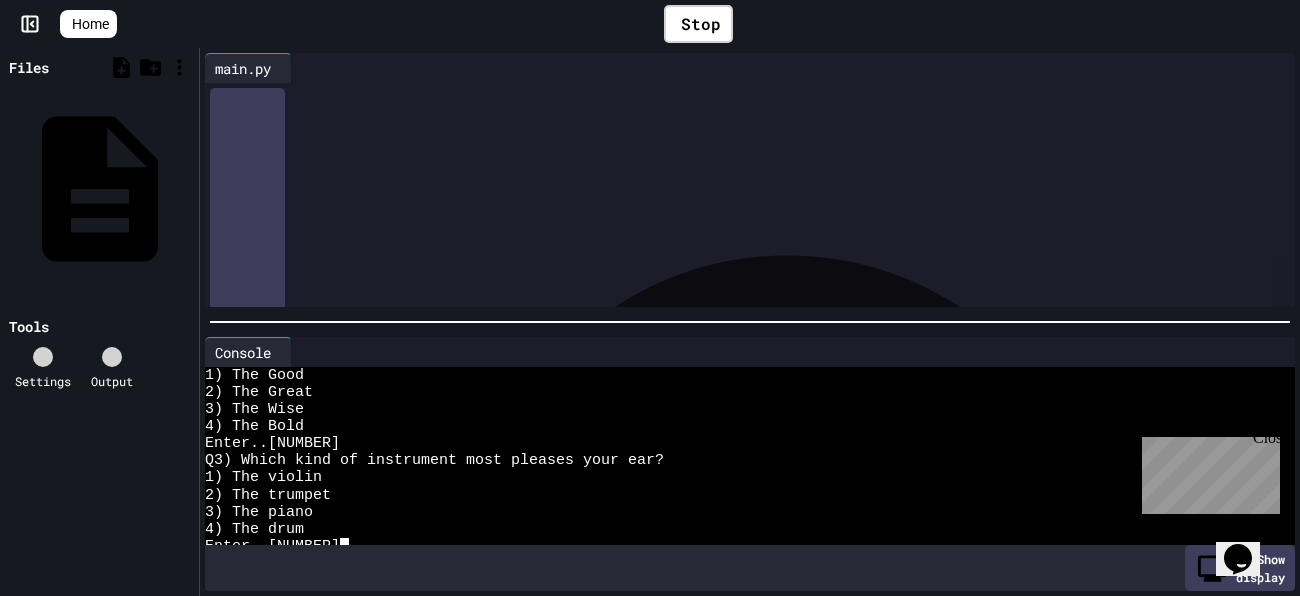 scroll, scrollTop: 119, scrollLeft: 0, axis: vertical 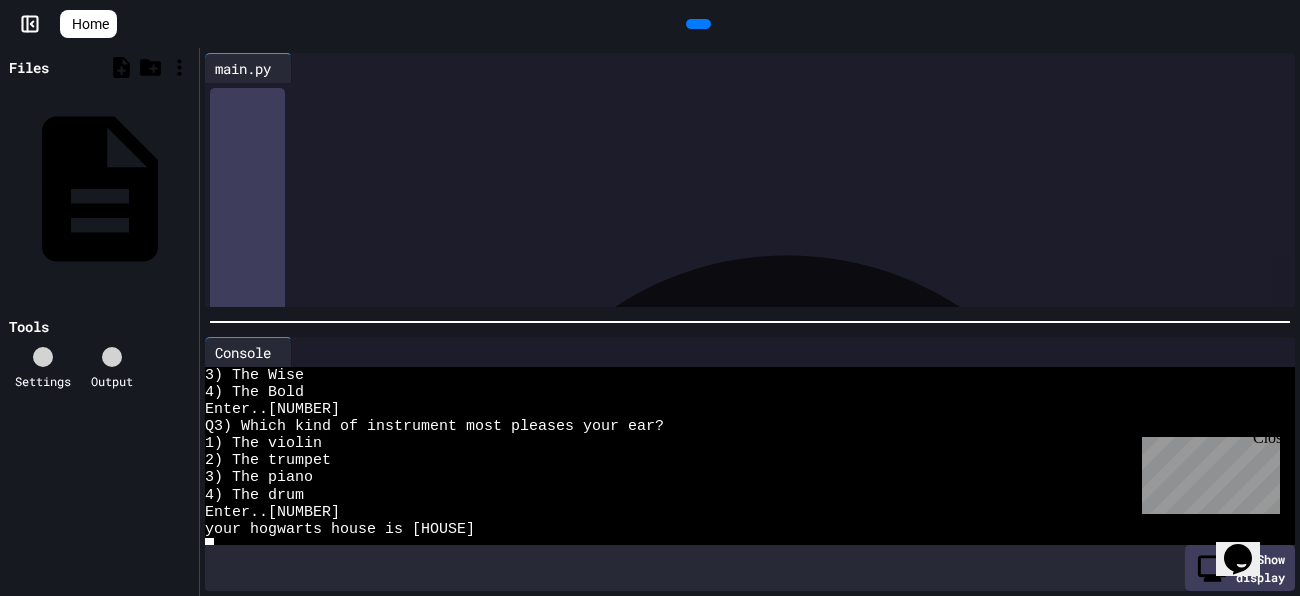 click 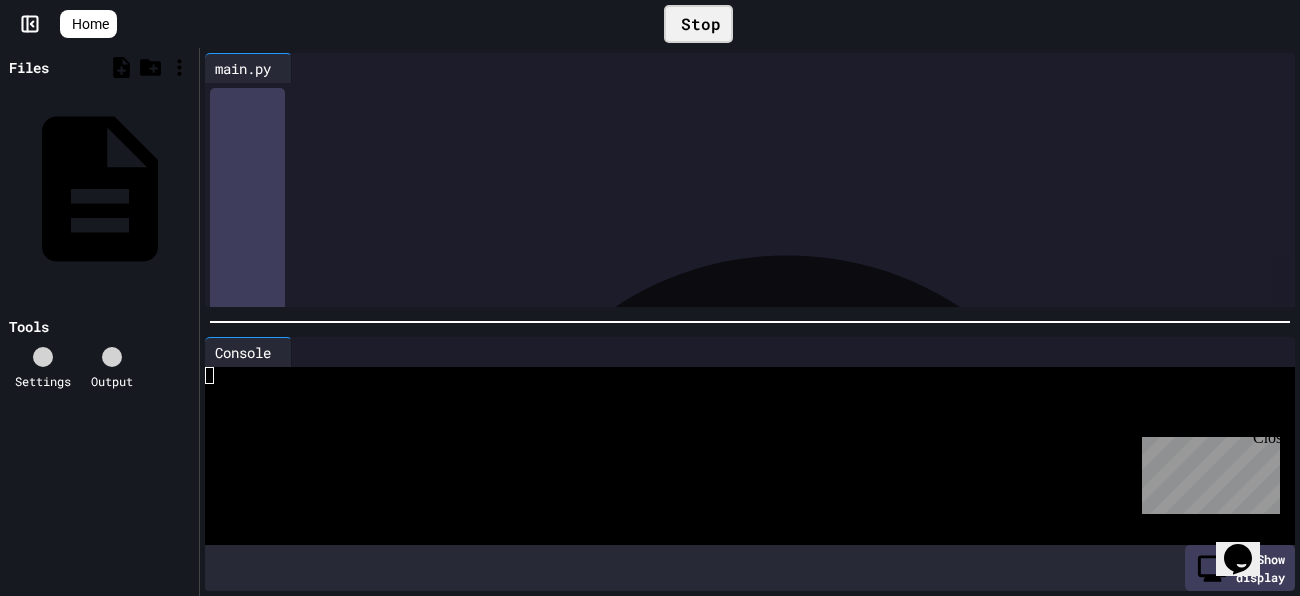scroll, scrollTop: 0, scrollLeft: 0, axis: both 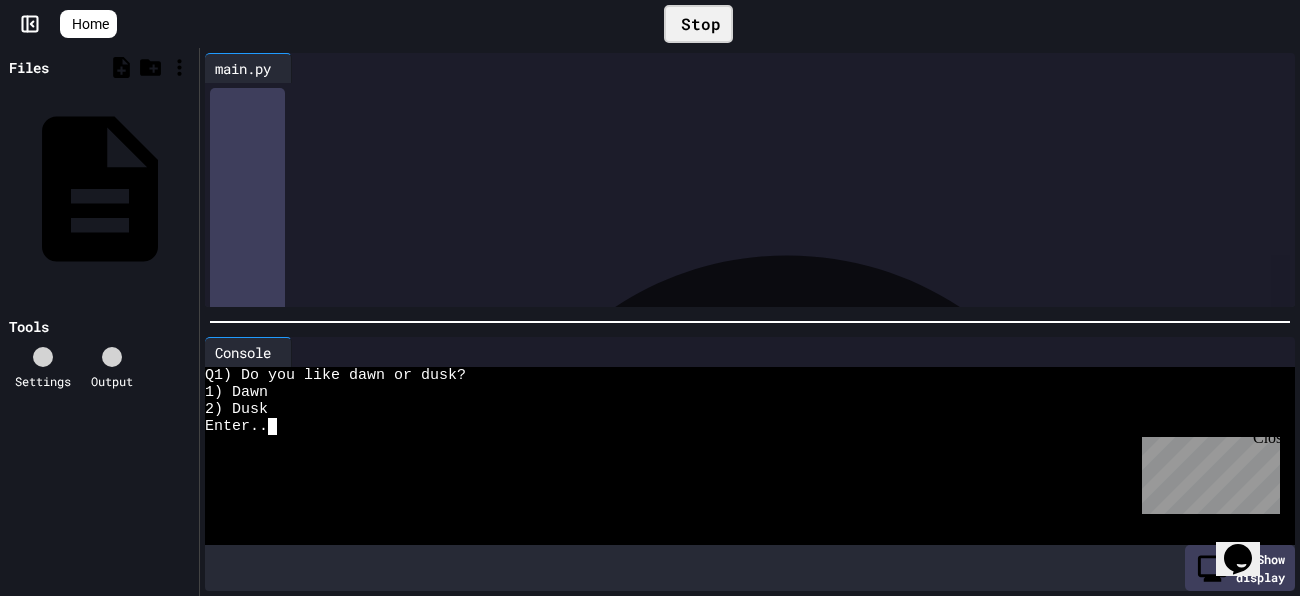 click at bounding box center (272, 426) 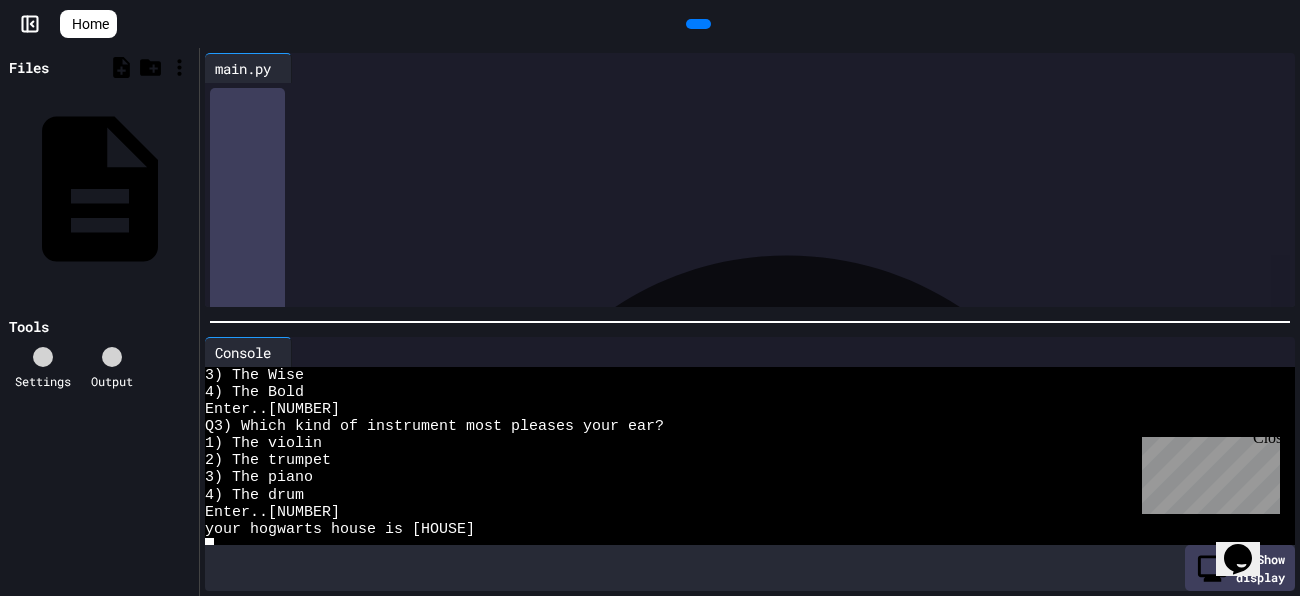 scroll, scrollTop: 119, scrollLeft: 0, axis: vertical 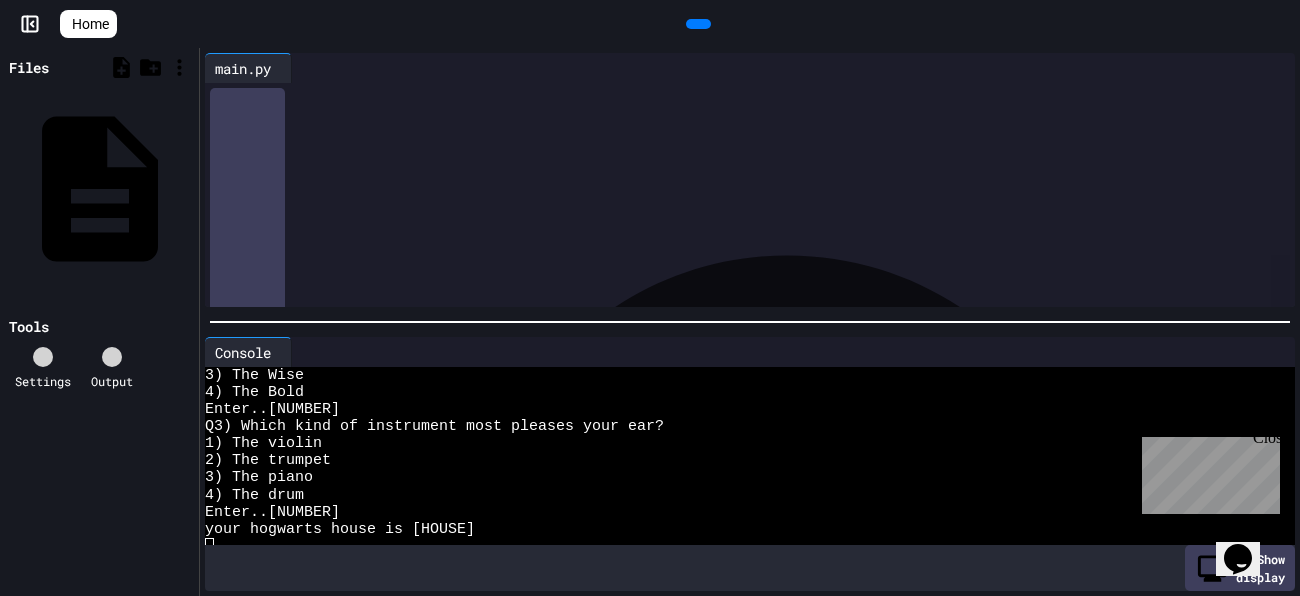 click 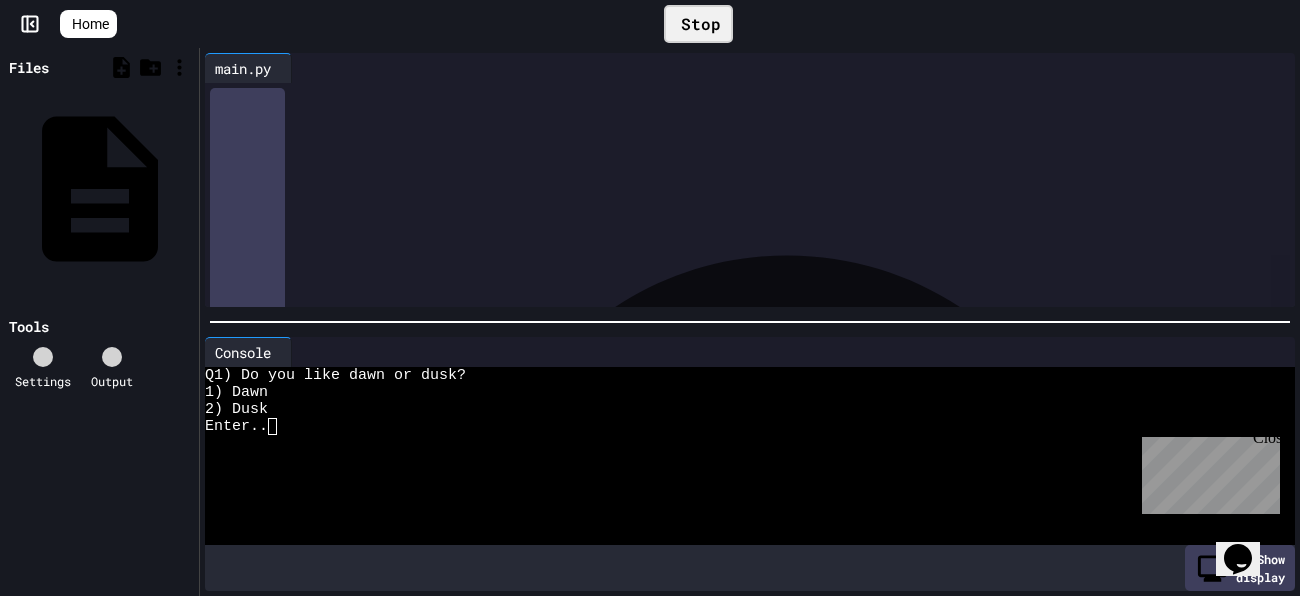 click at bounding box center [272, 426] 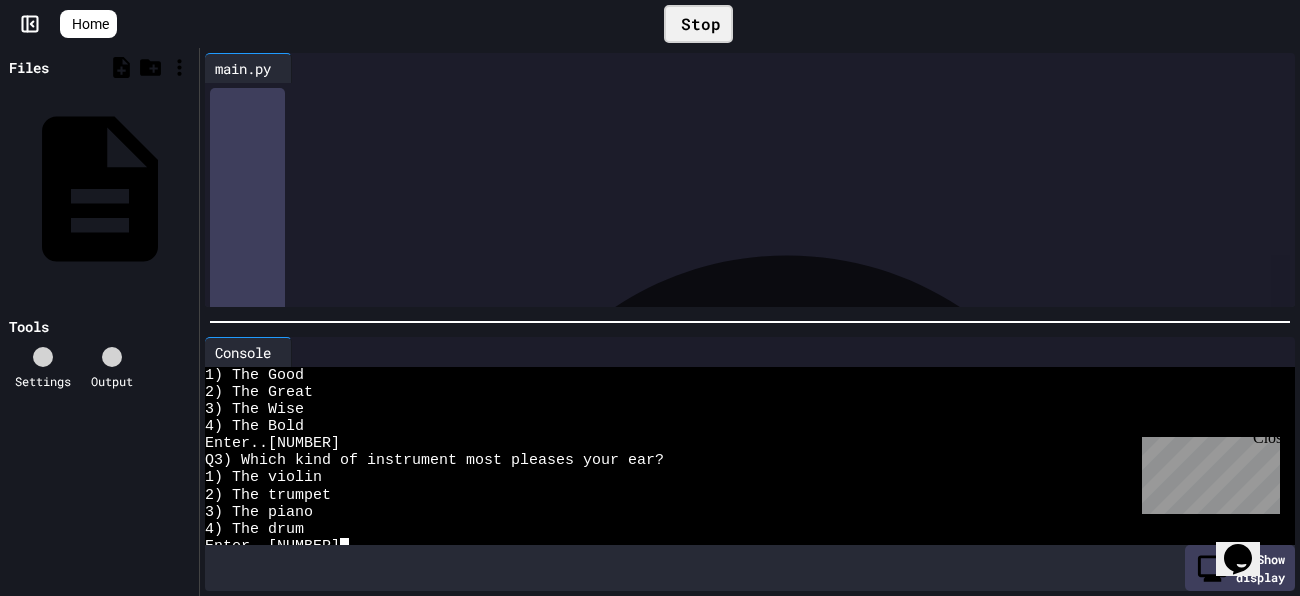 scroll, scrollTop: 119, scrollLeft: 0, axis: vertical 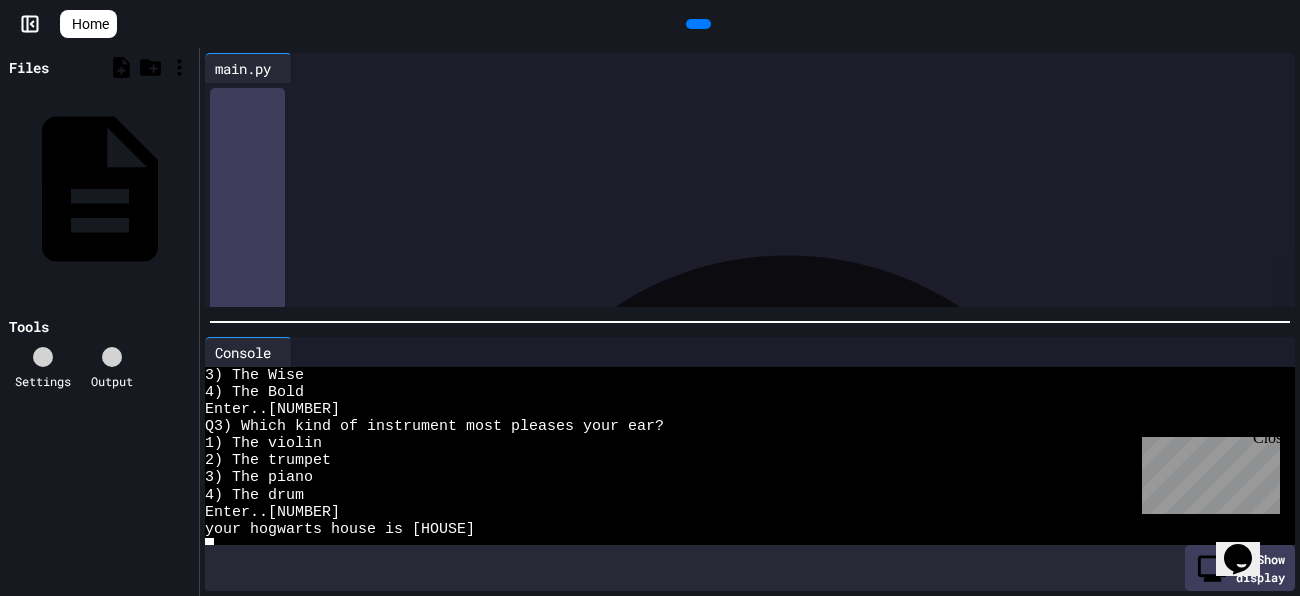 click at bounding box center [698, 24] 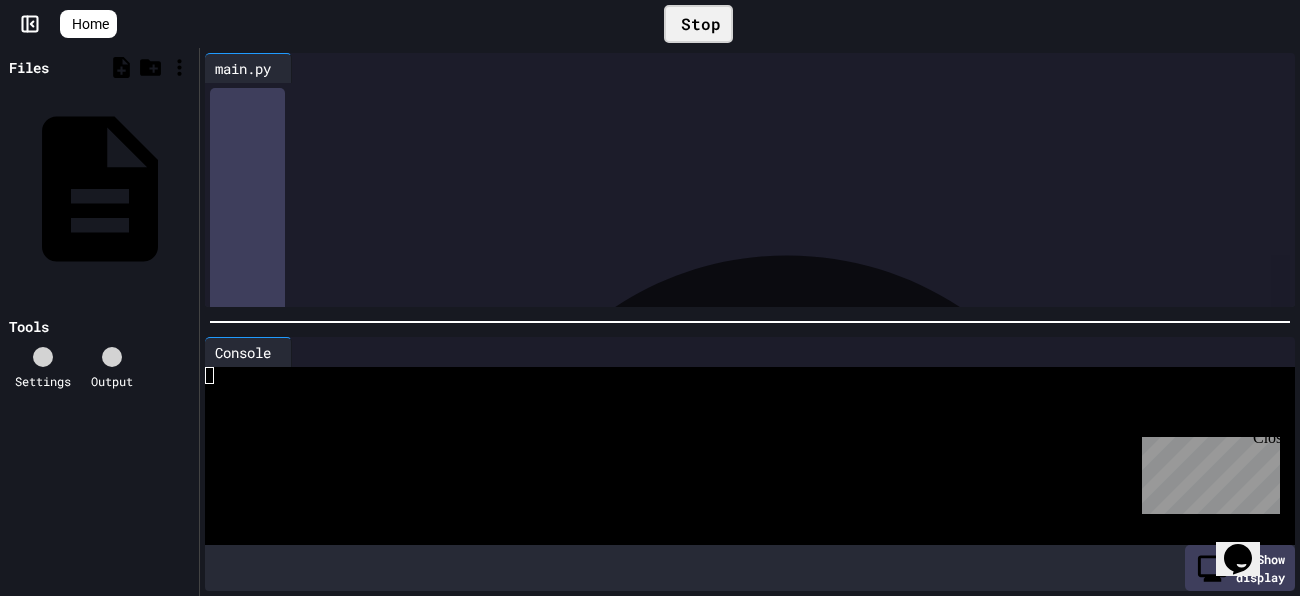 scroll, scrollTop: 0, scrollLeft: 0, axis: both 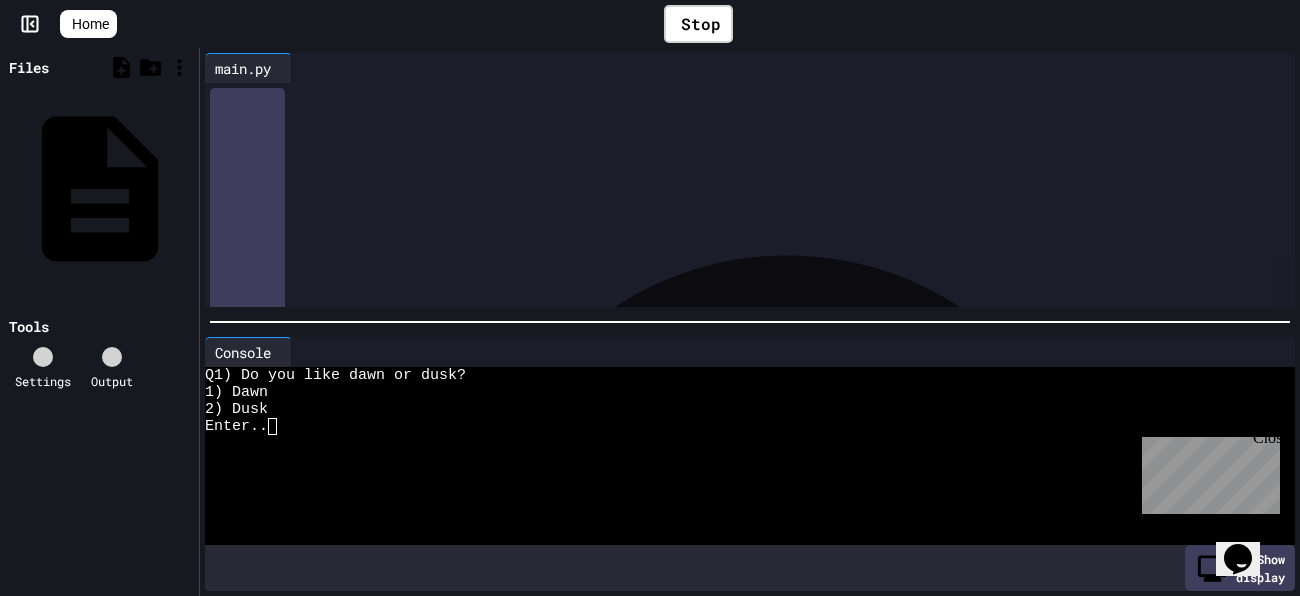 click at bounding box center (272, 426) 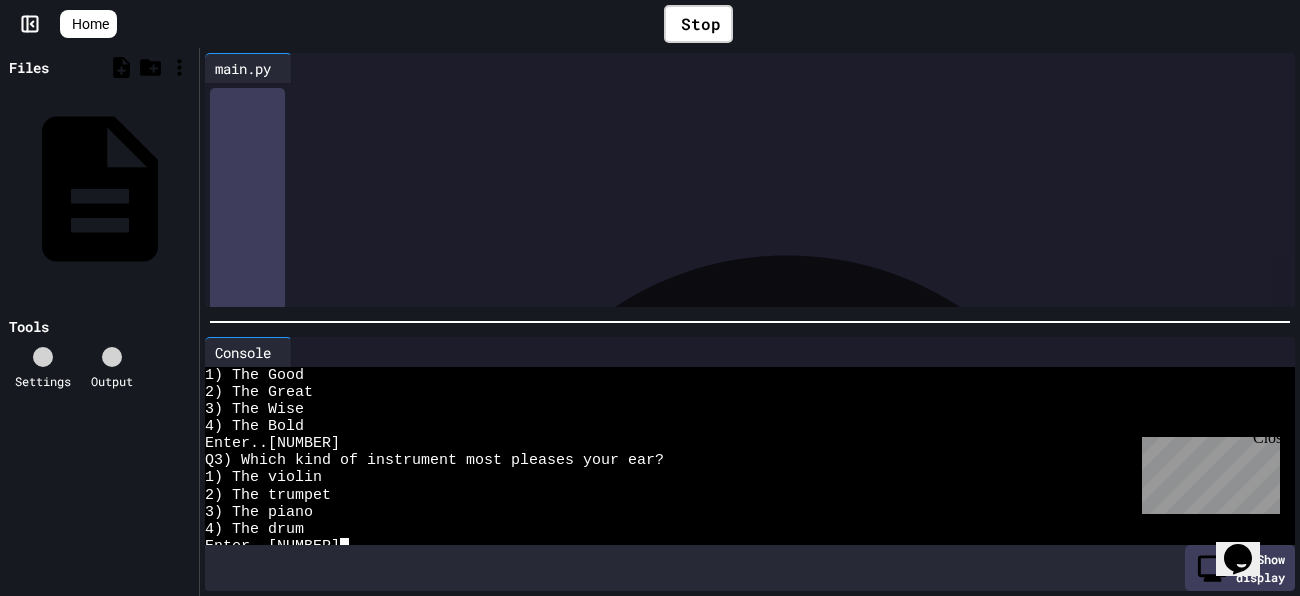 scroll, scrollTop: 119, scrollLeft: 0, axis: vertical 